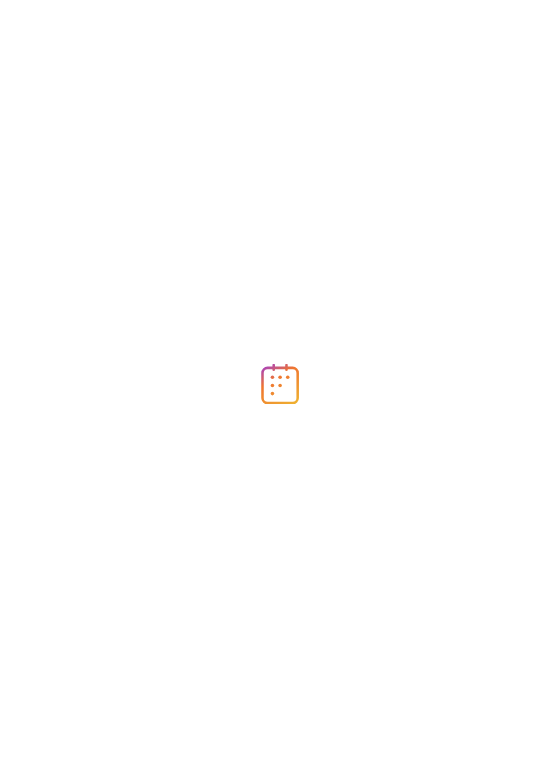 scroll, scrollTop: 0, scrollLeft: 0, axis: both 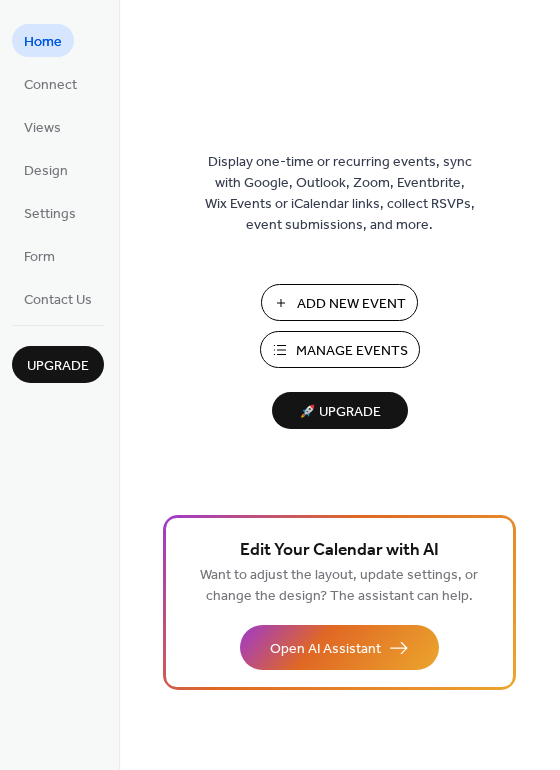 click on "Manage Events" at bounding box center [352, 351] 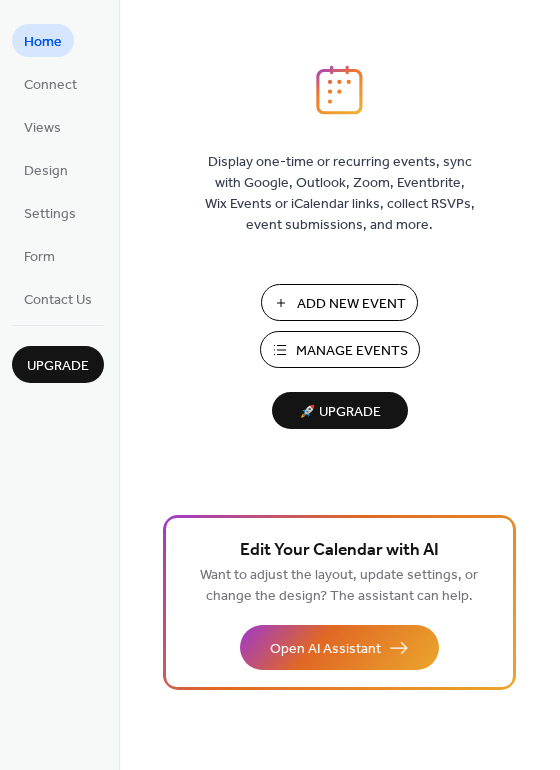click on "Manage Events" at bounding box center [352, 351] 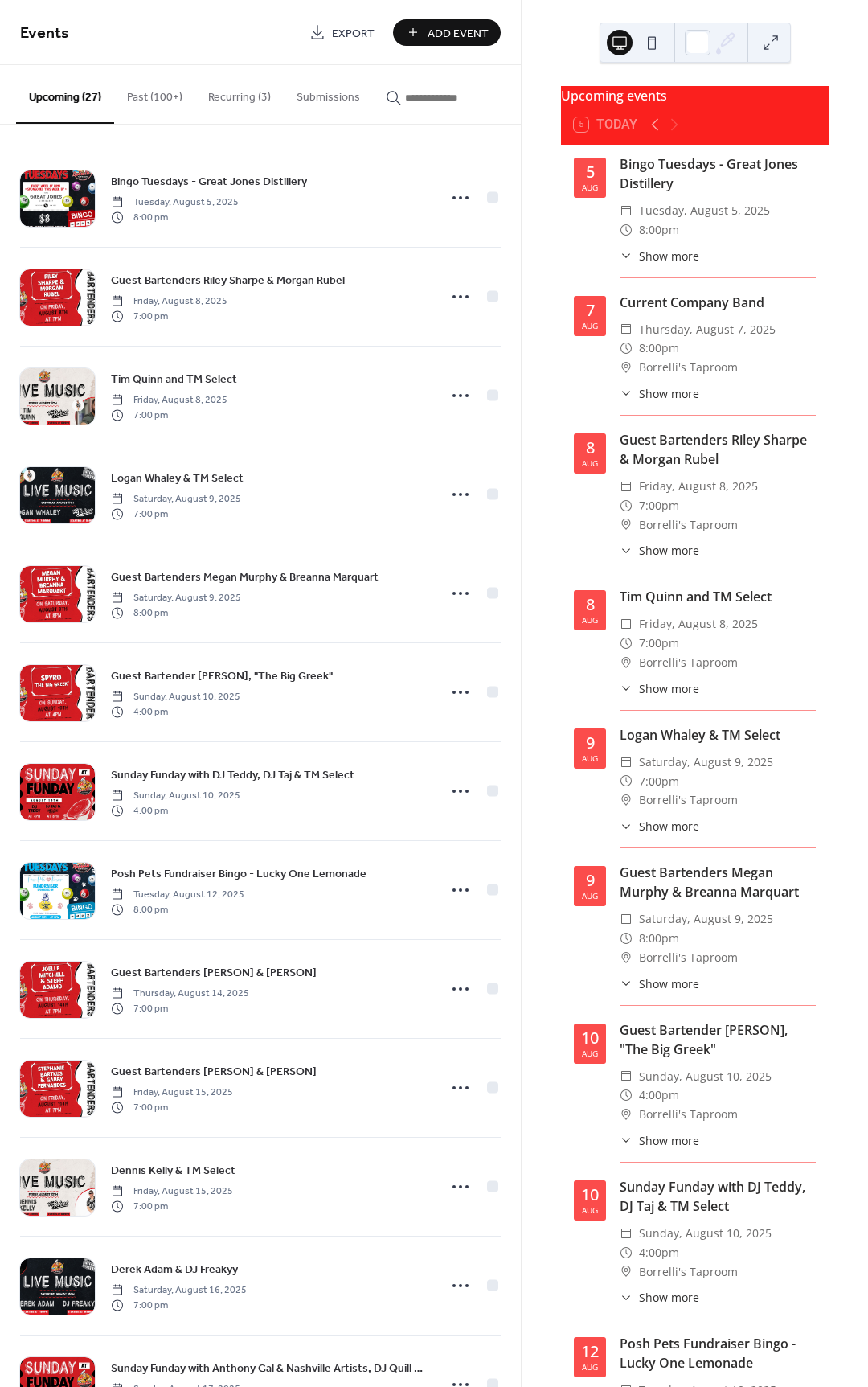 scroll, scrollTop: 0, scrollLeft: 0, axis: both 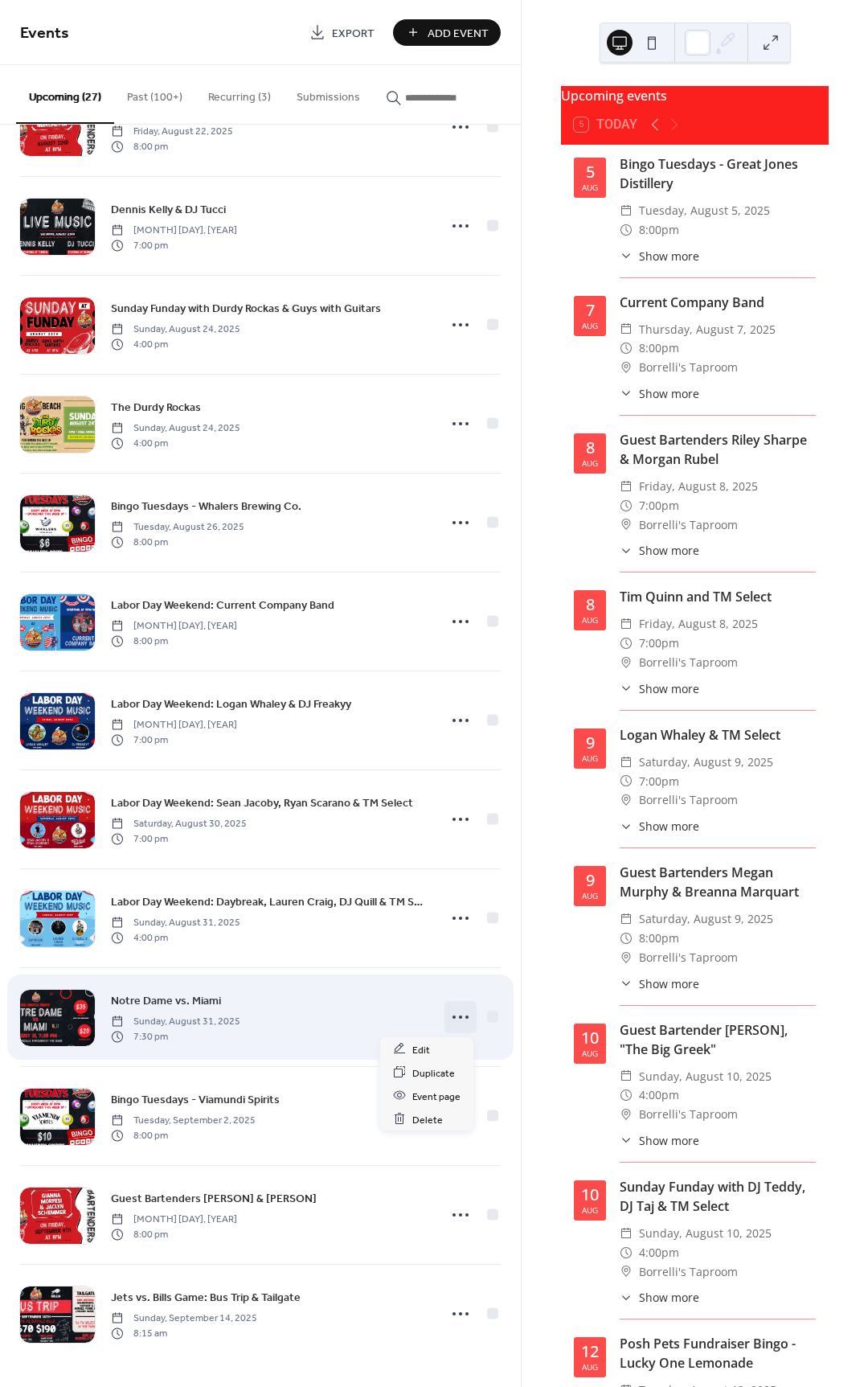 click 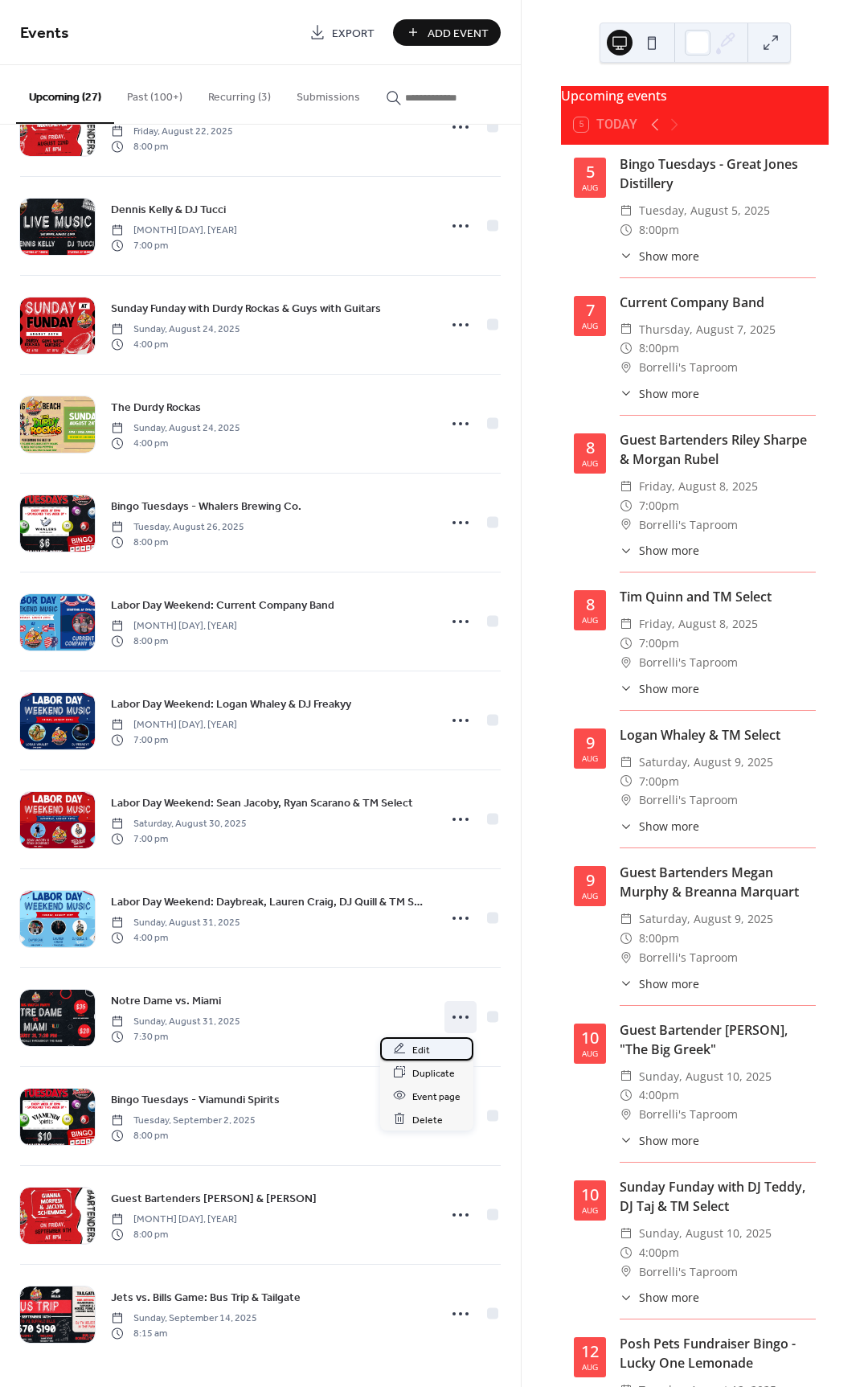 click on "Edit" at bounding box center (427, 1048) 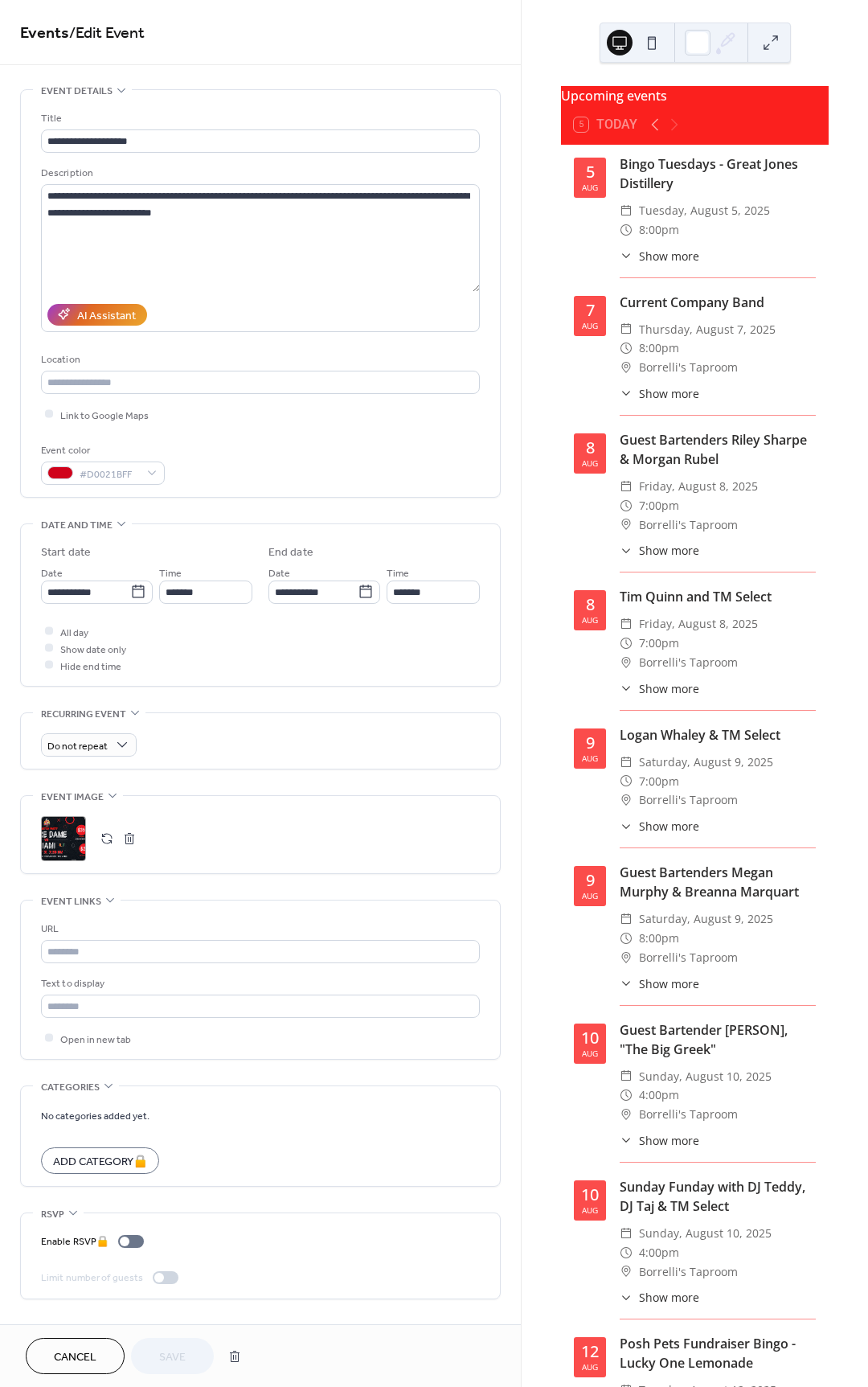 click at bounding box center [129, 839] 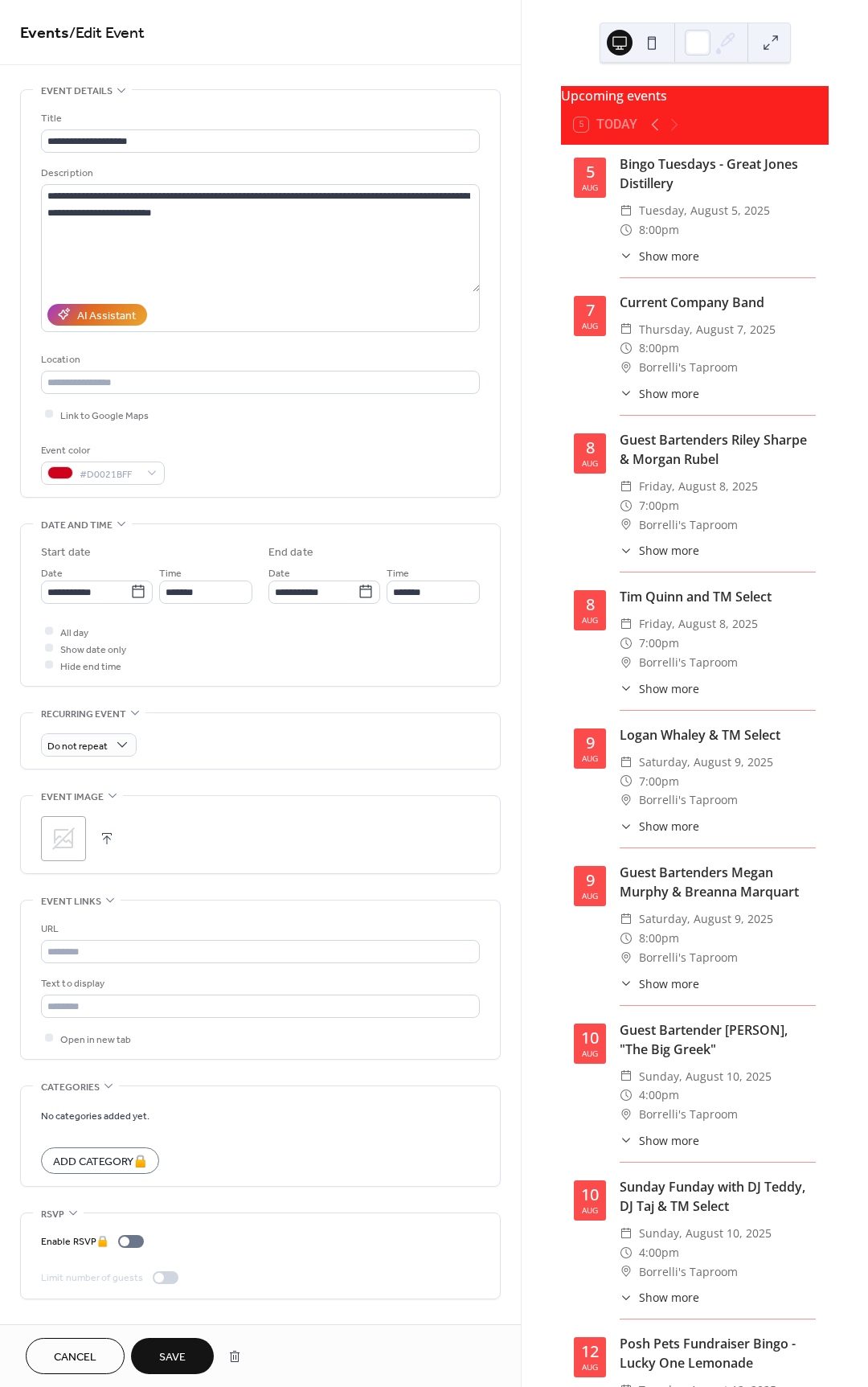 click on ";" at bounding box center (63, 839) 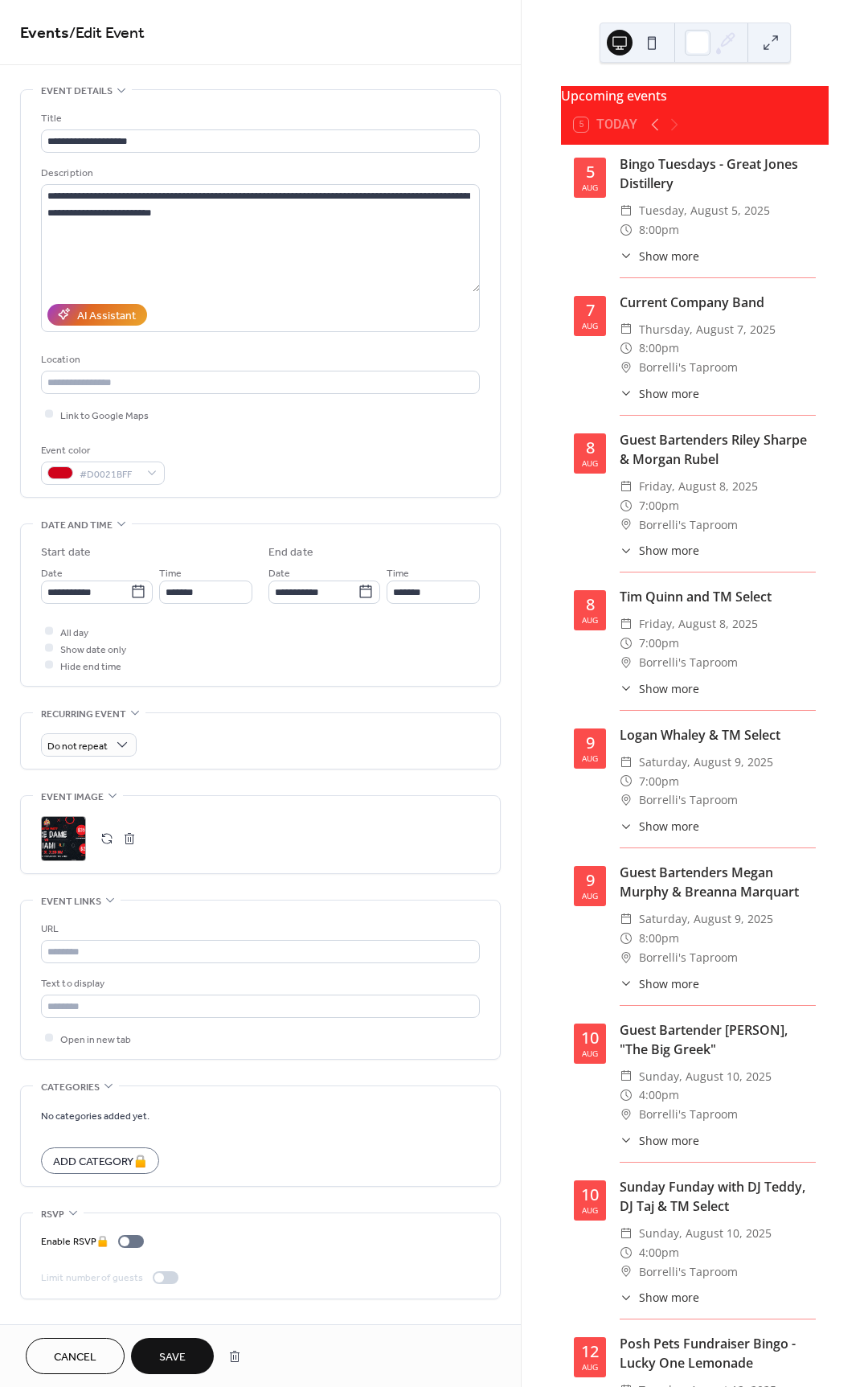 click on "Save" at bounding box center (172, 1357) 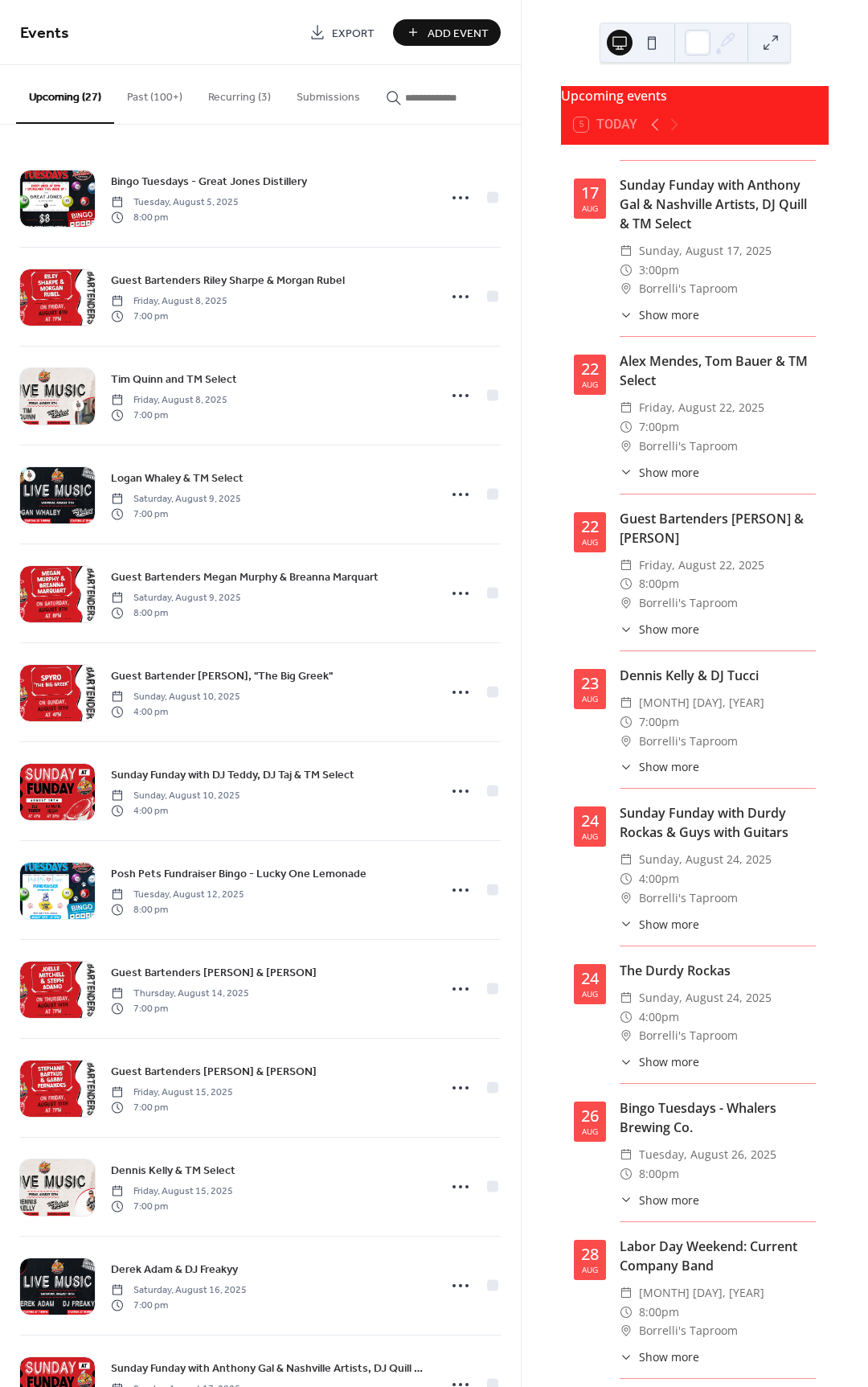 scroll, scrollTop: 2183, scrollLeft: 0, axis: vertical 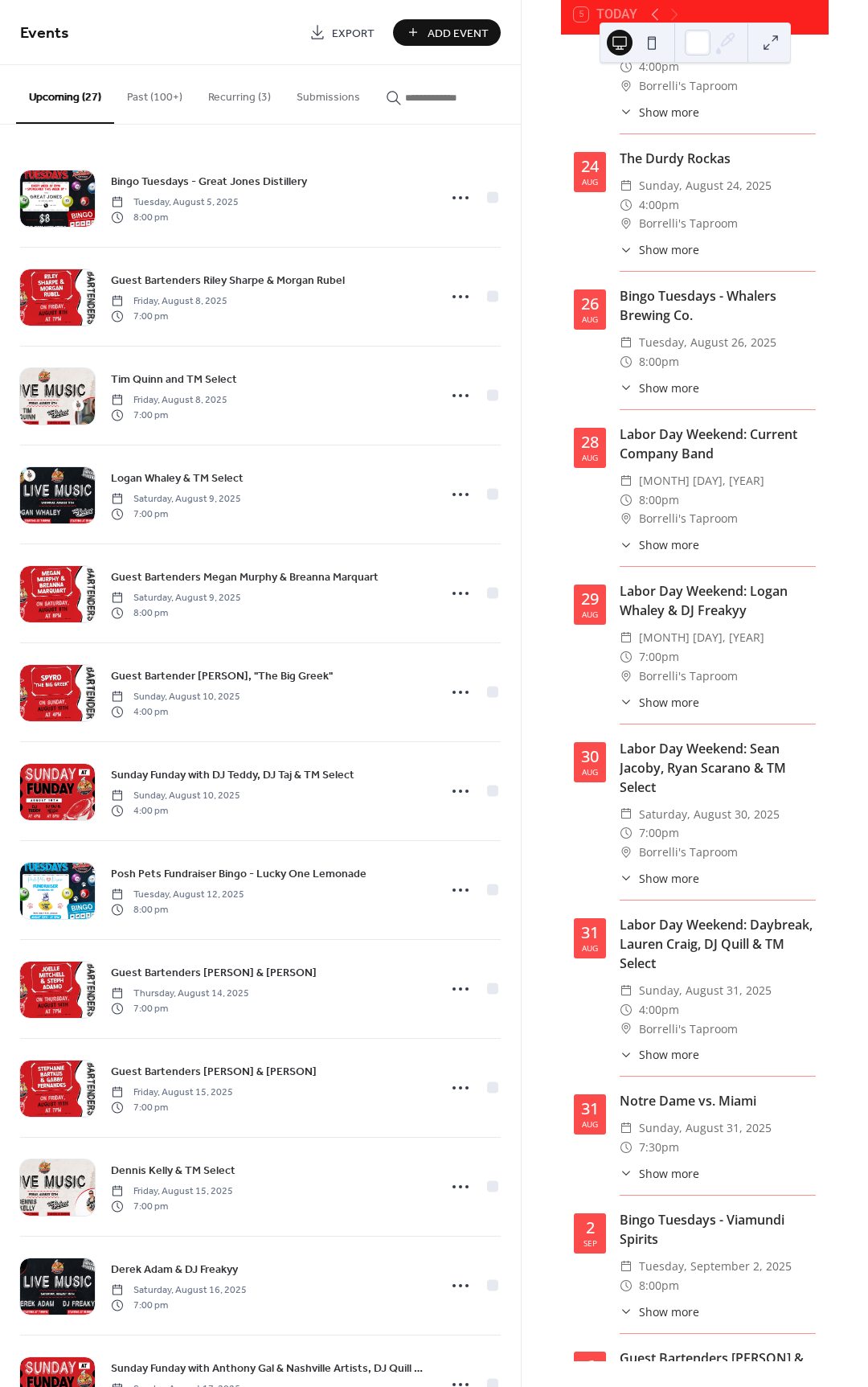 click on "Show more" at bounding box center (669, 1173) 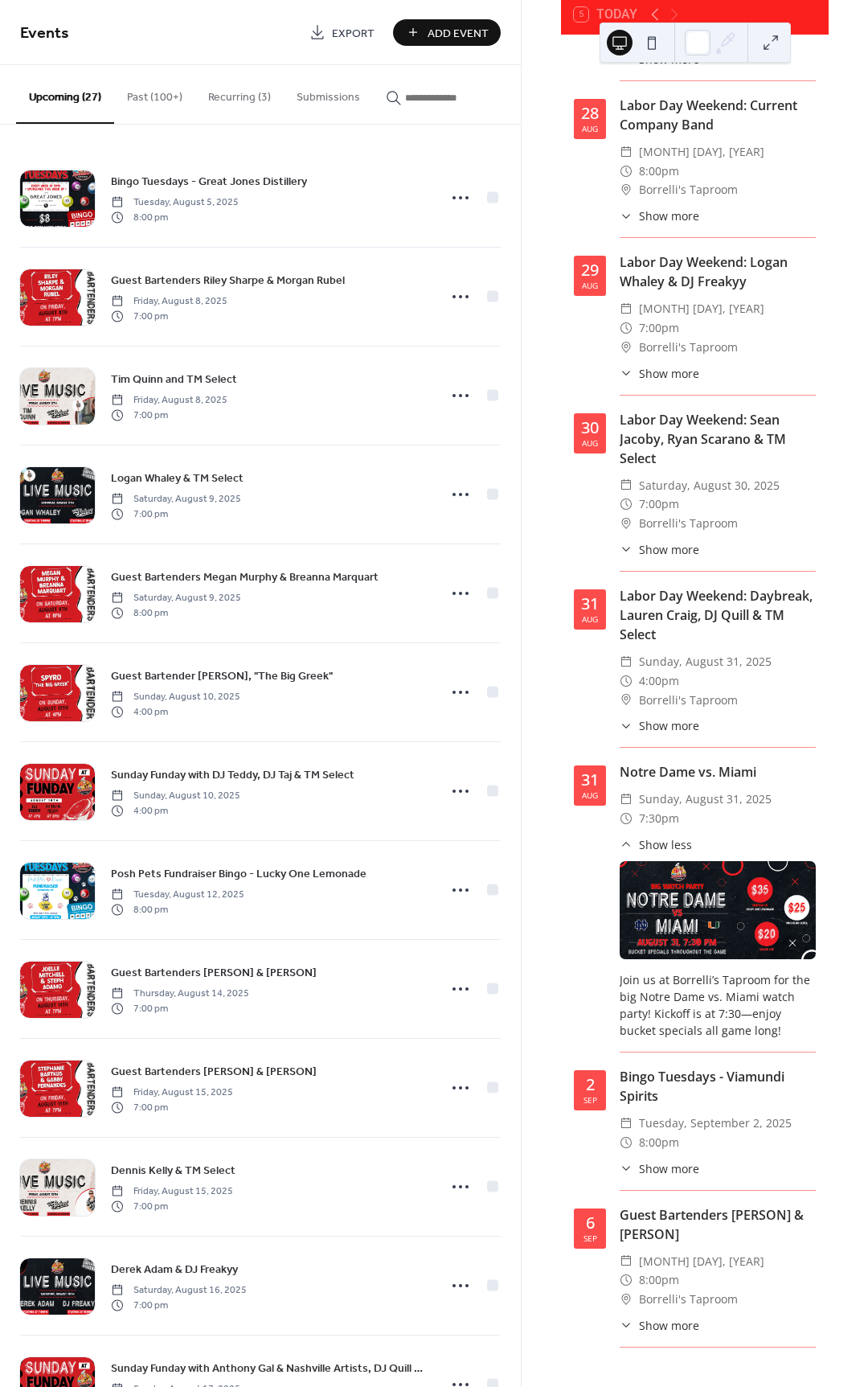 scroll, scrollTop: 3206, scrollLeft: 0, axis: vertical 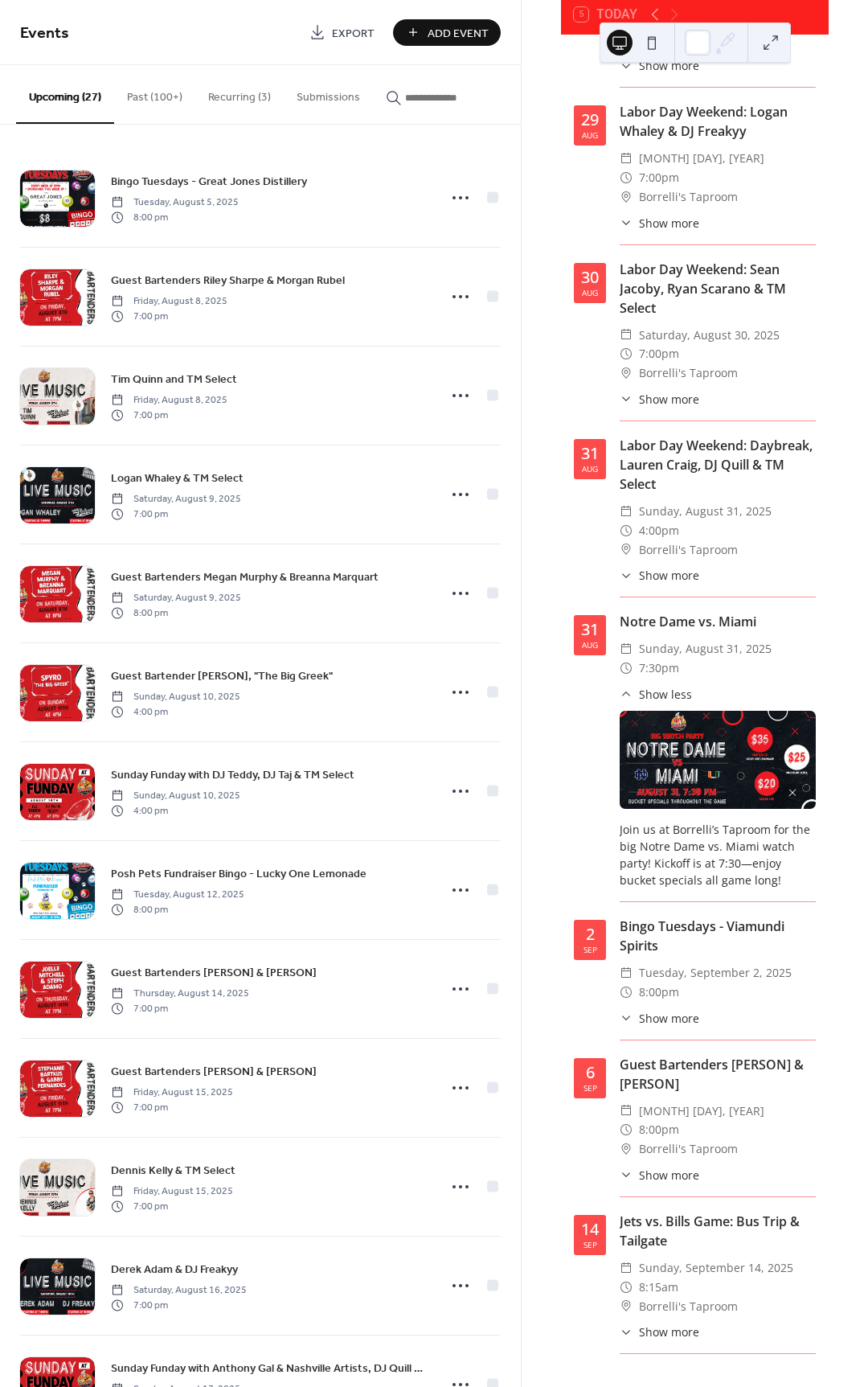 click at bounding box center (718, 760) 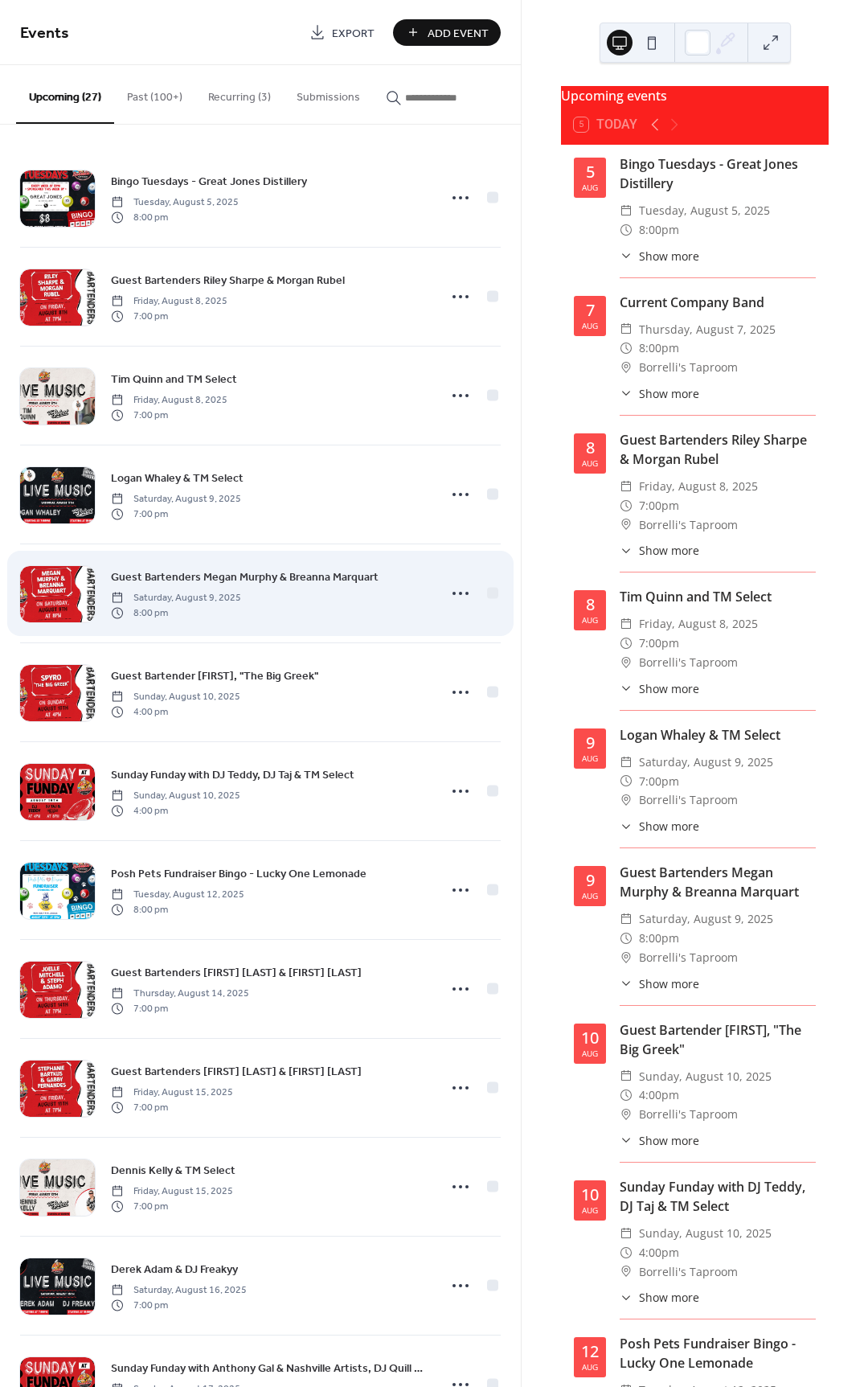 scroll, scrollTop: 0, scrollLeft: 0, axis: both 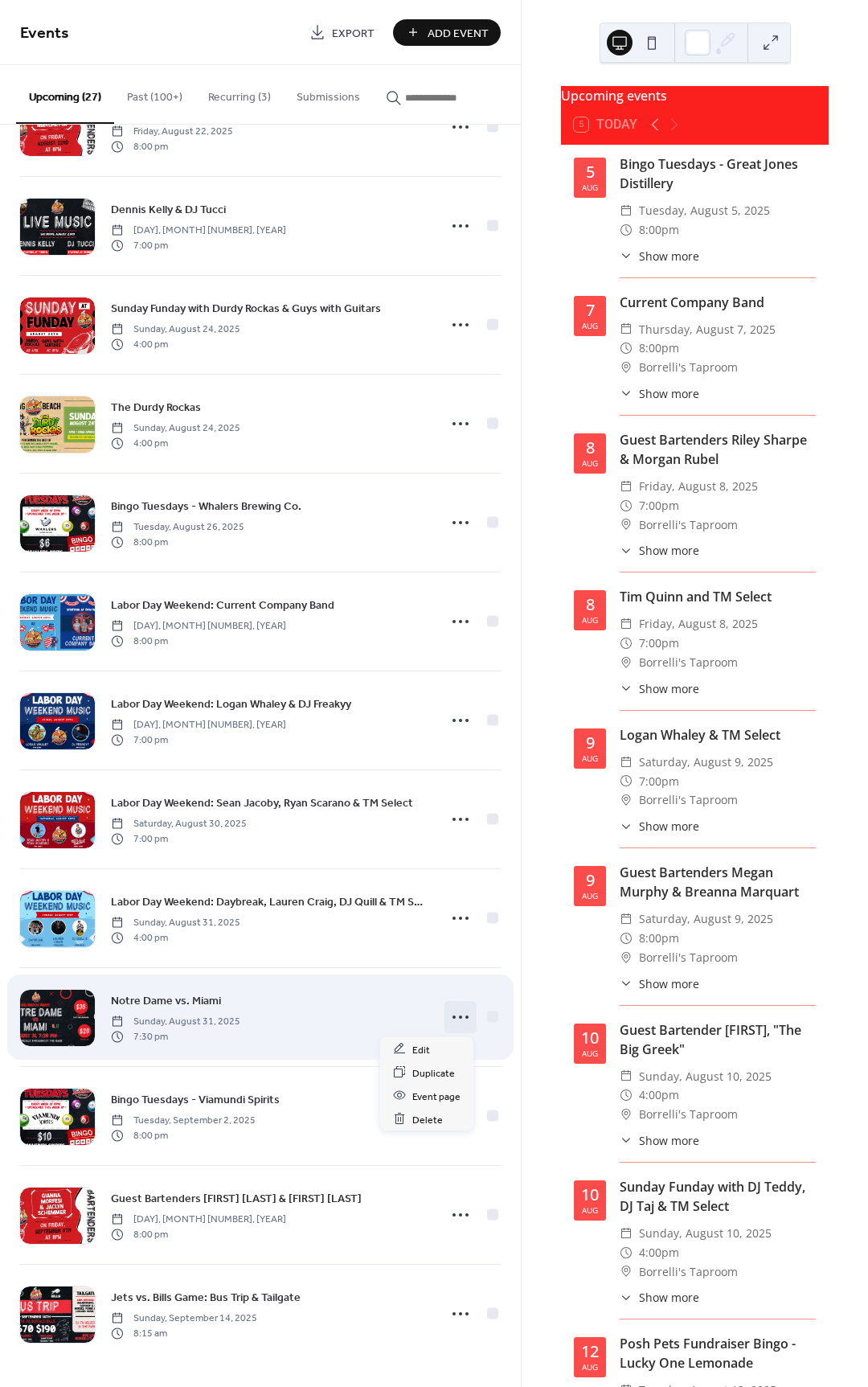 click 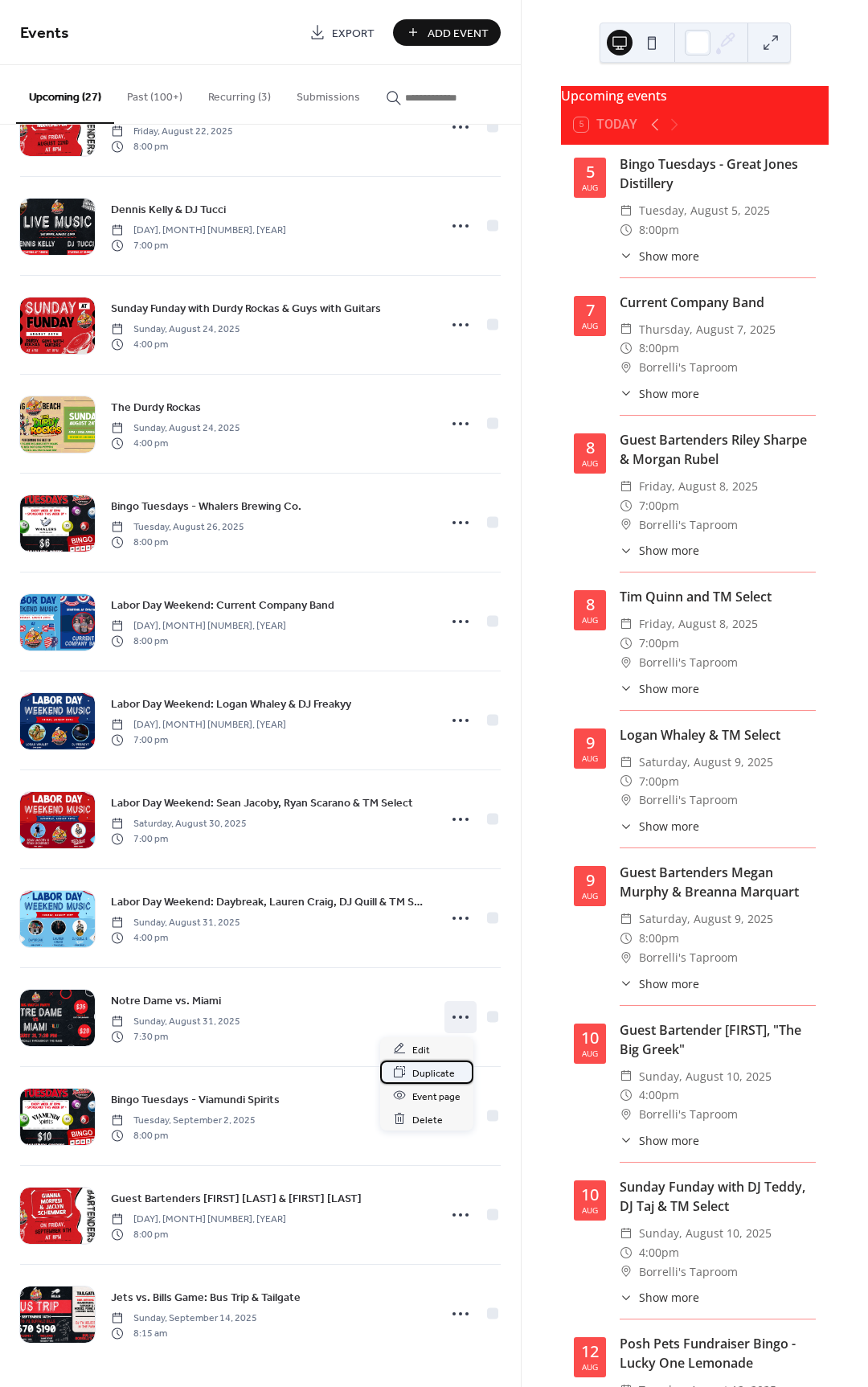 click on "Duplicate" at bounding box center [433, 1073] 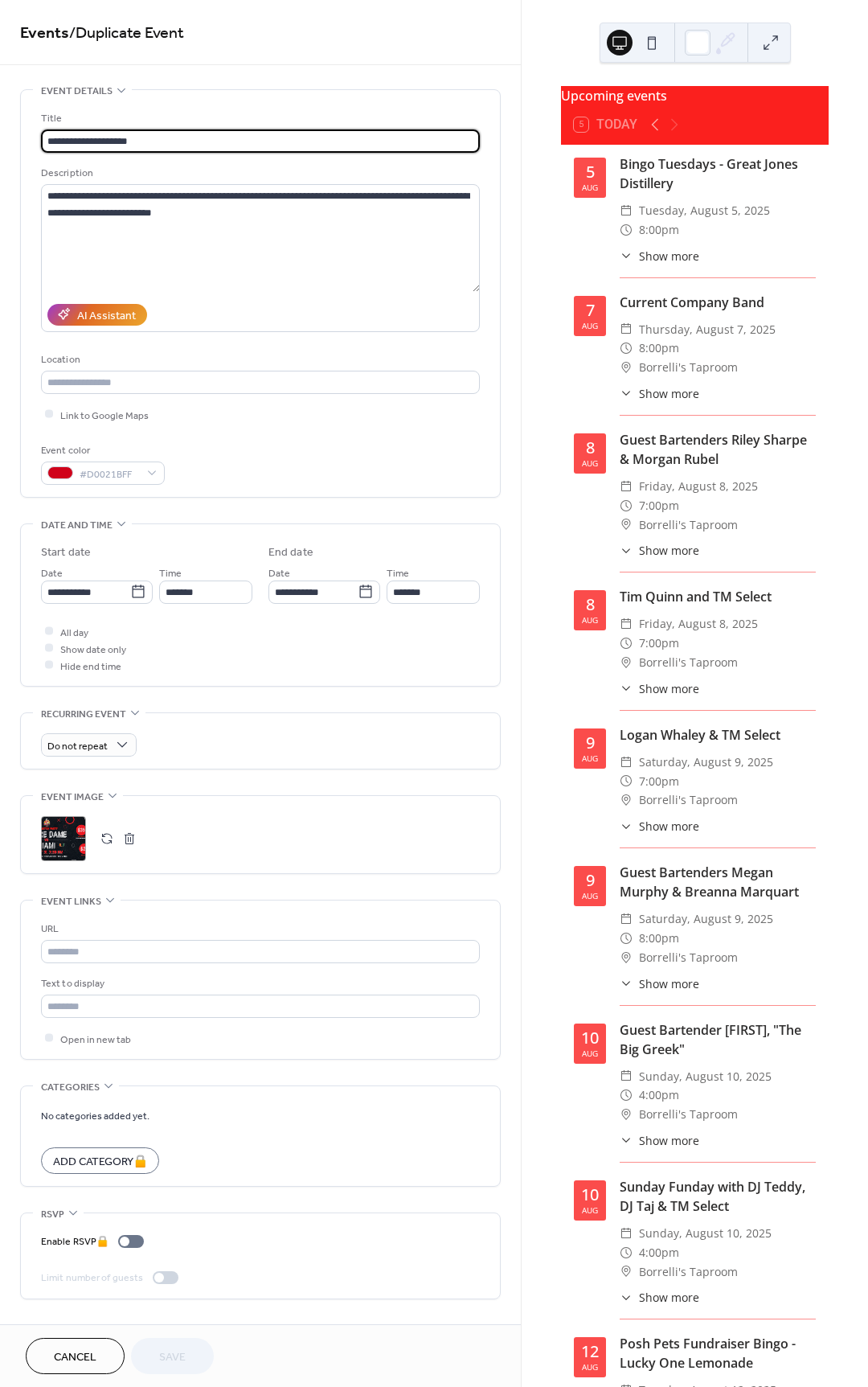drag, startPoint x: 181, startPoint y: 136, endPoint x: -6, endPoint y: 123, distance: 187.45133 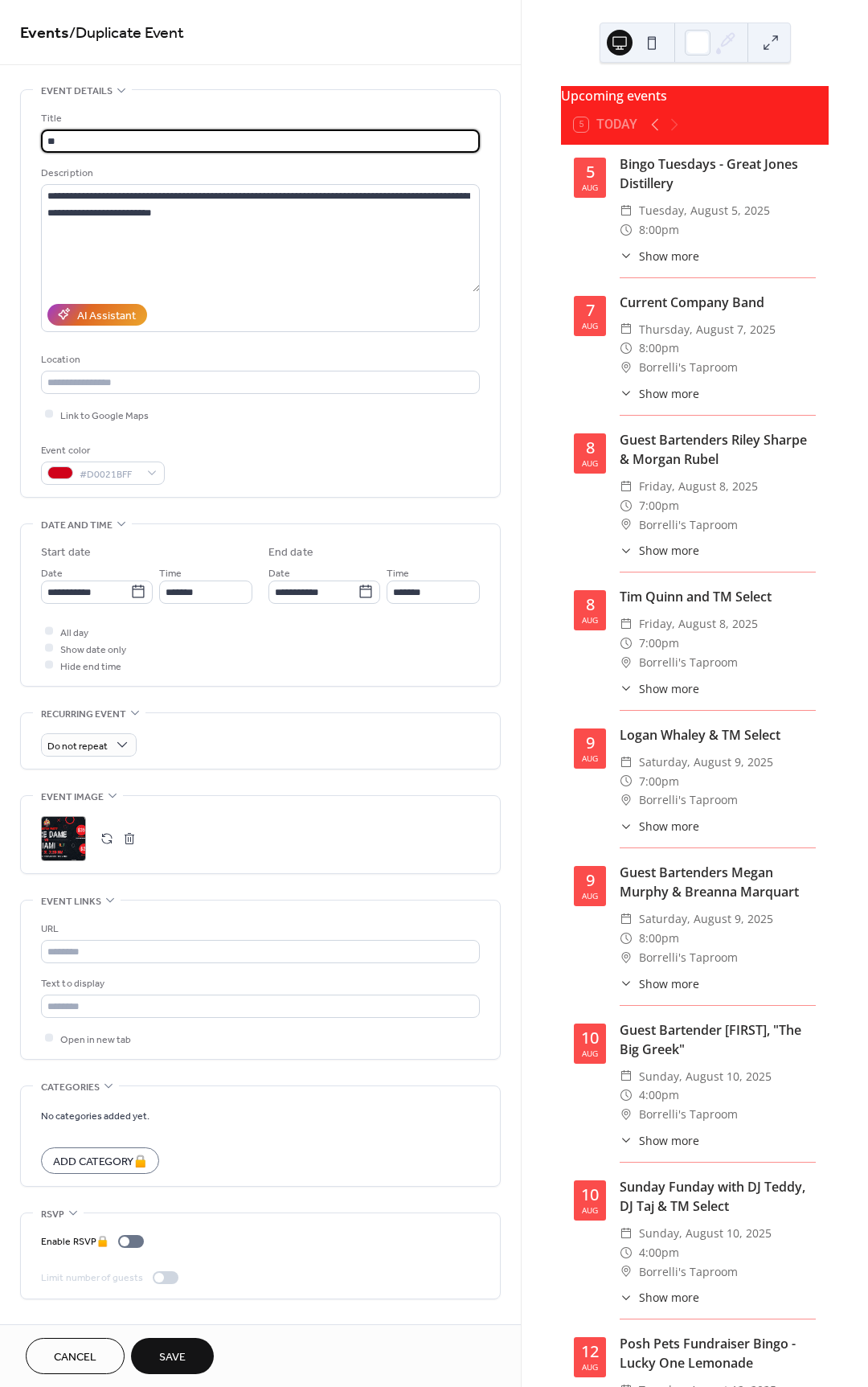 type on "*" 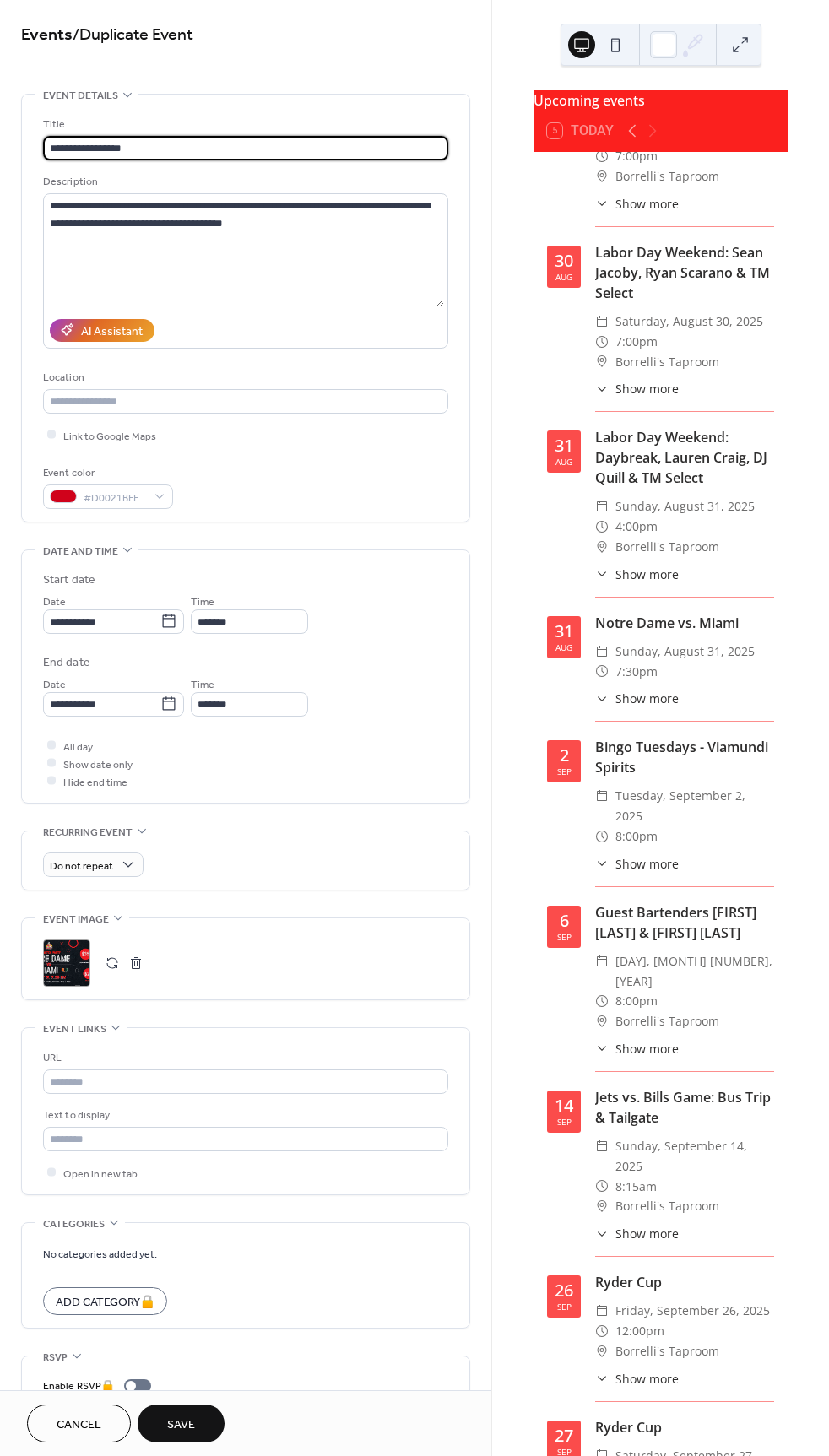 scroll, scrollTop: 3592, scrollLeft: 0, axis: vertical 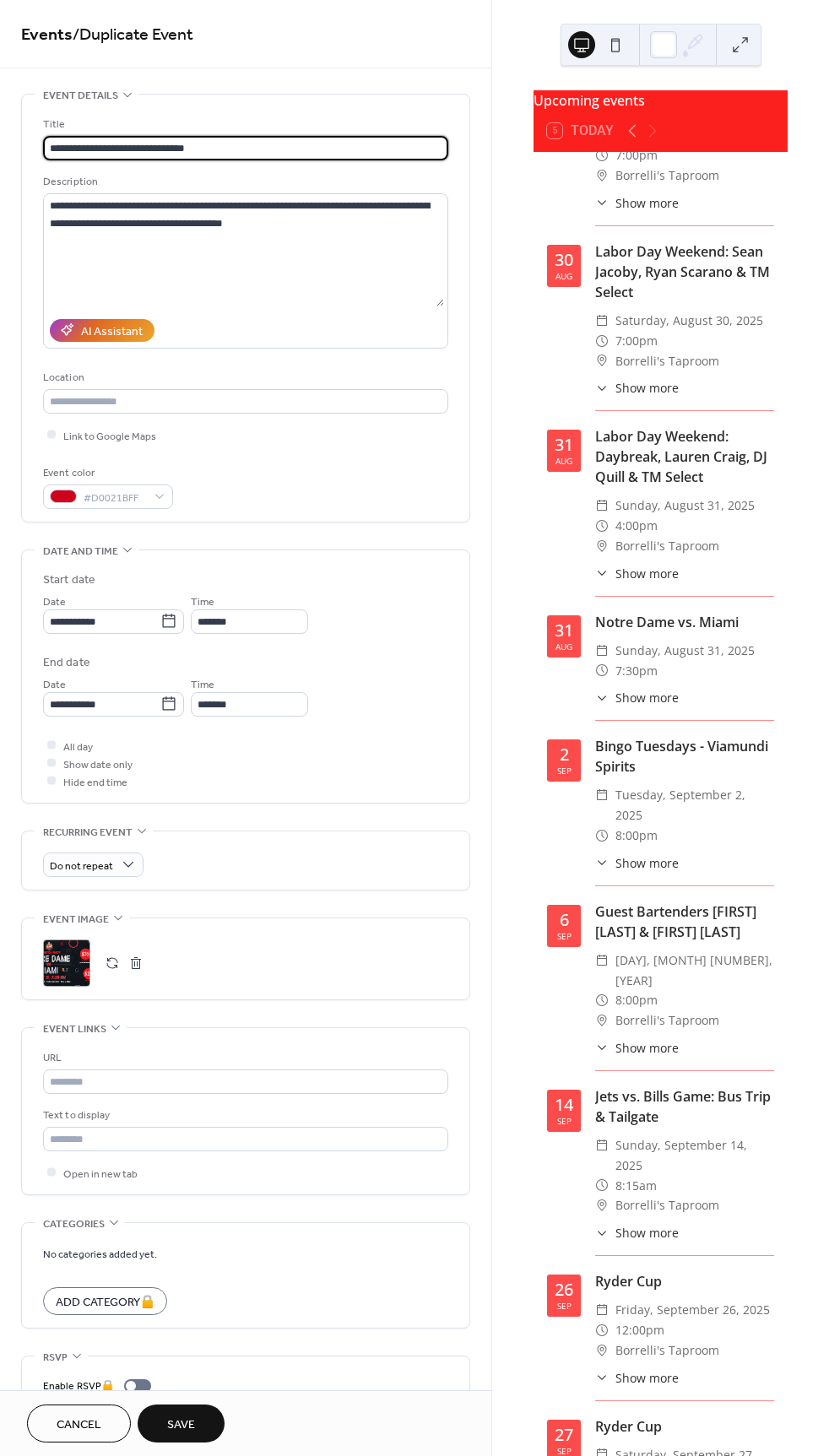 drag, startPoint x: 209, startPoint y: 149, endPoint x: 50, endPoint y: 148, distance: 159.00314 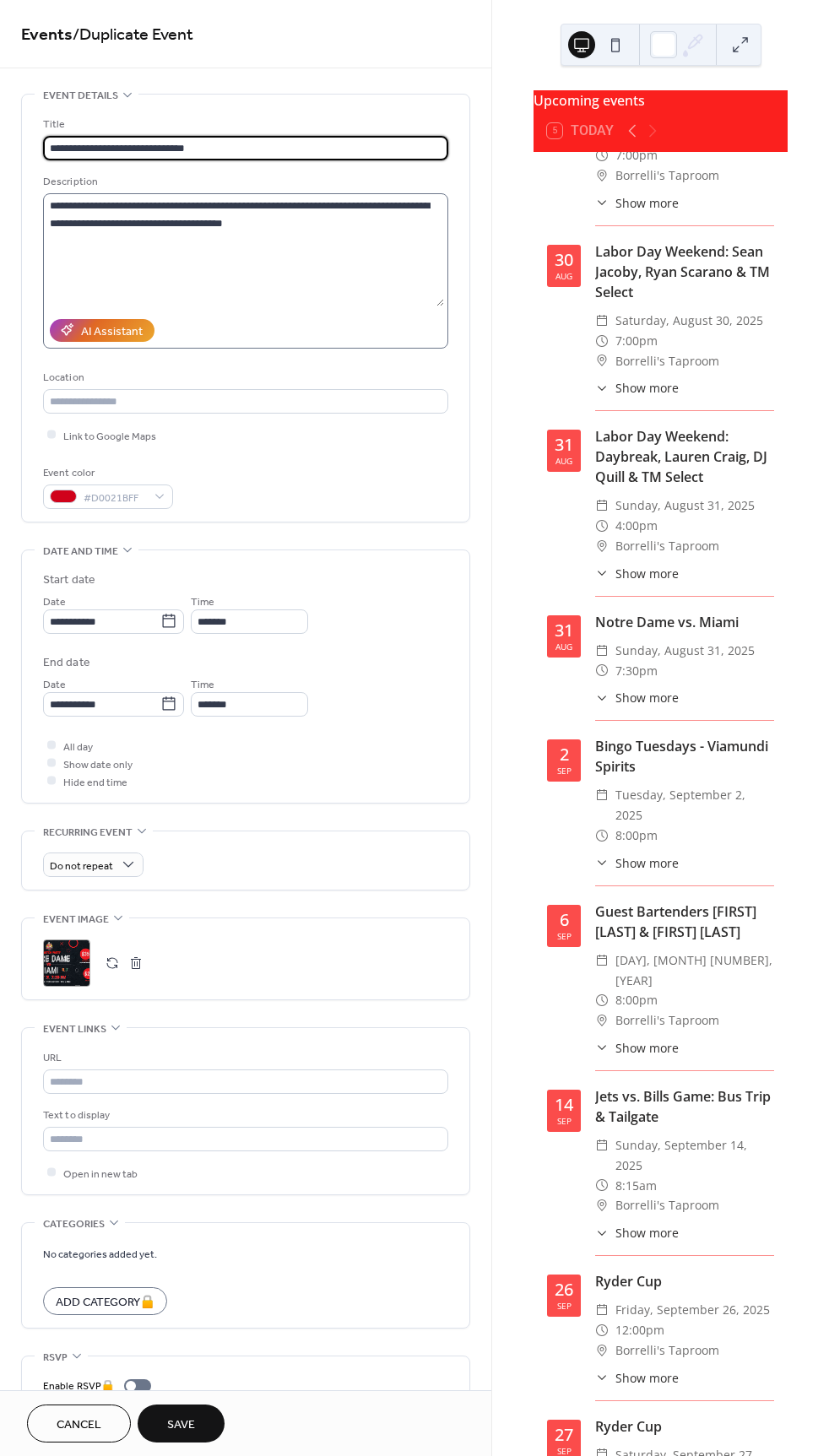 type on "**********" 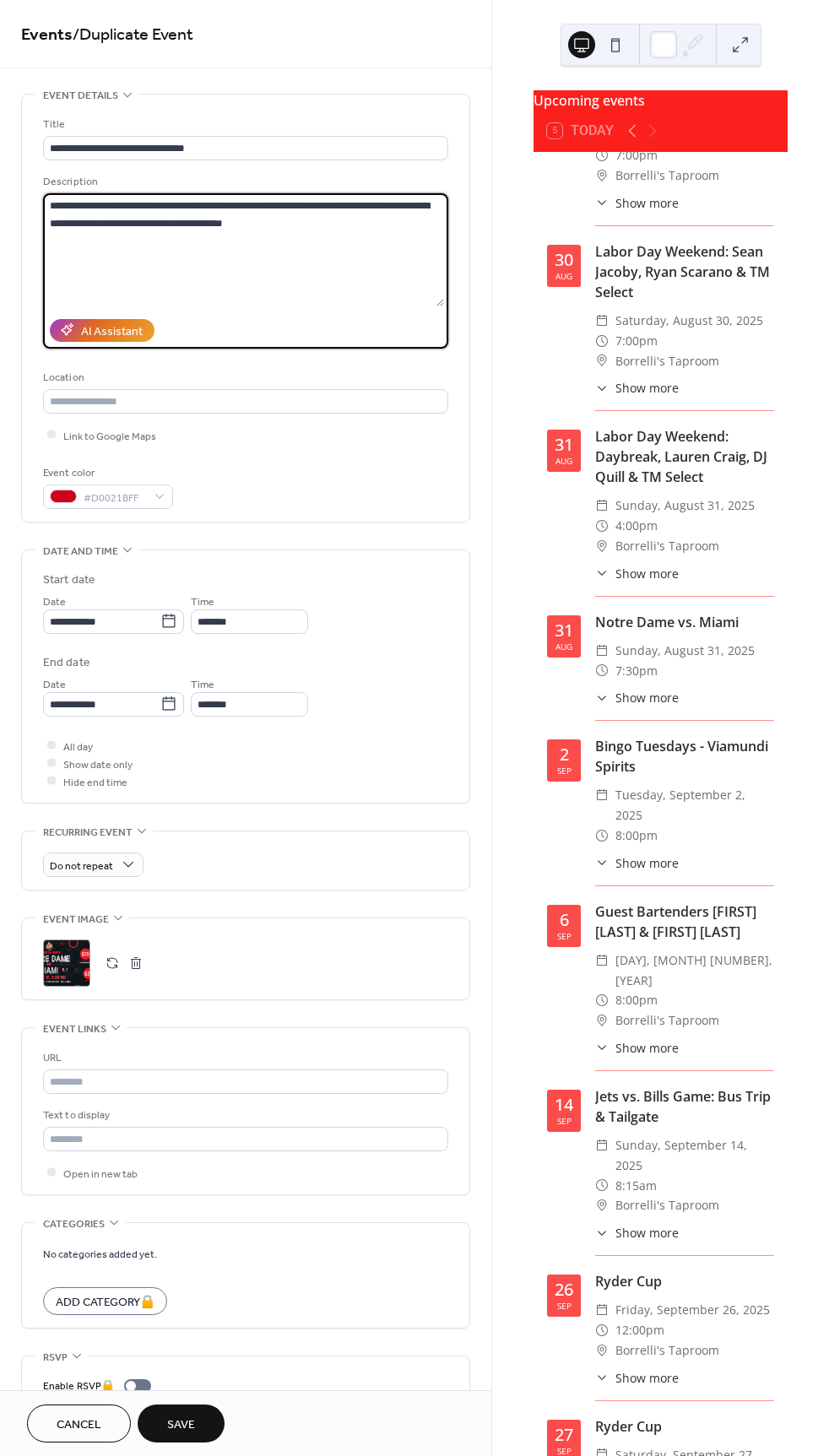 drag, startPoint x: 322, startPoint y: 208, endPoint x: 223, endPoint y: 199, distance: 99.40825 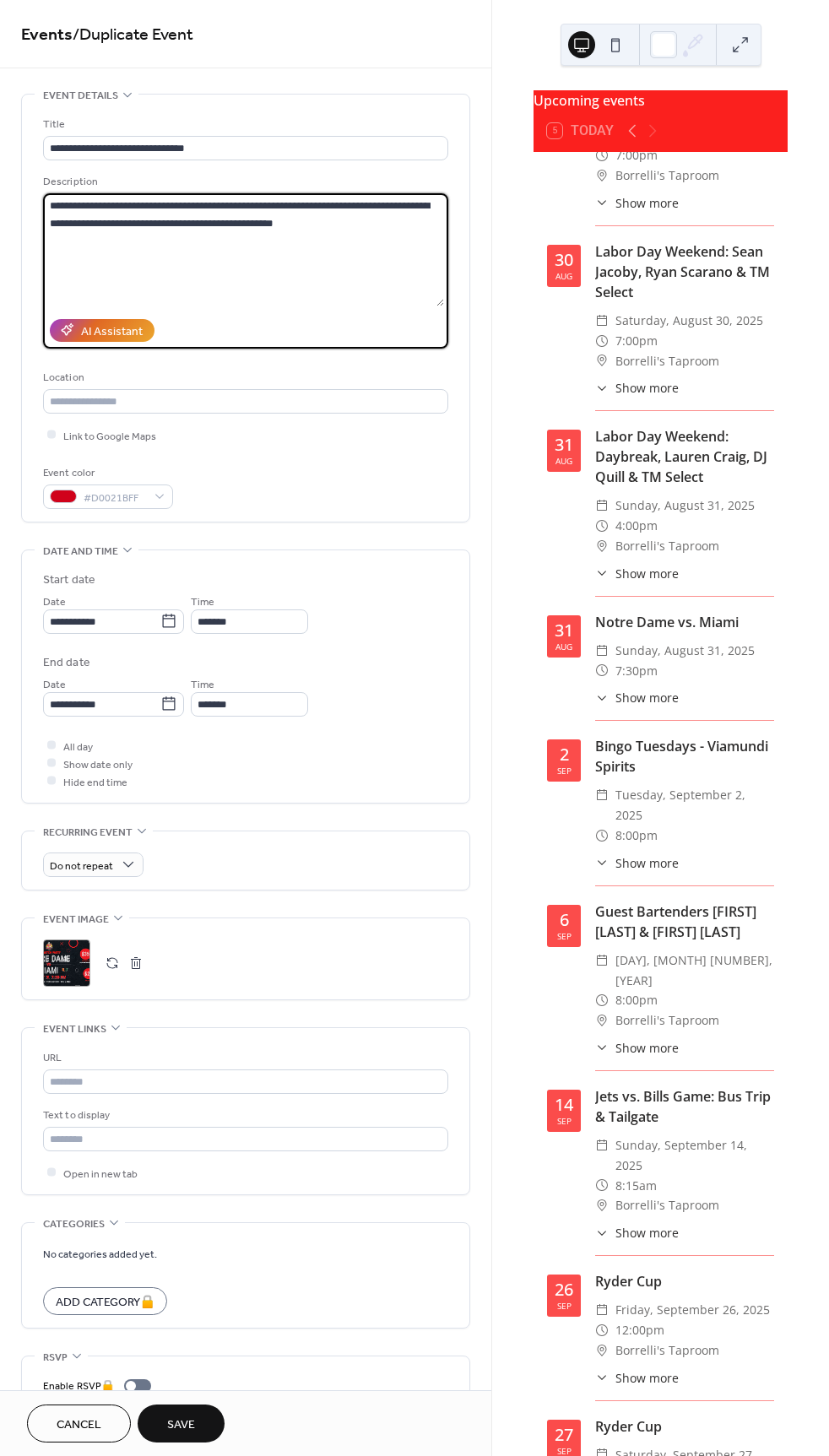 drag, startPoint x: 122, startPoint y: 220, endPoint x: 105, endPoint y: 221, distance: 17.029386 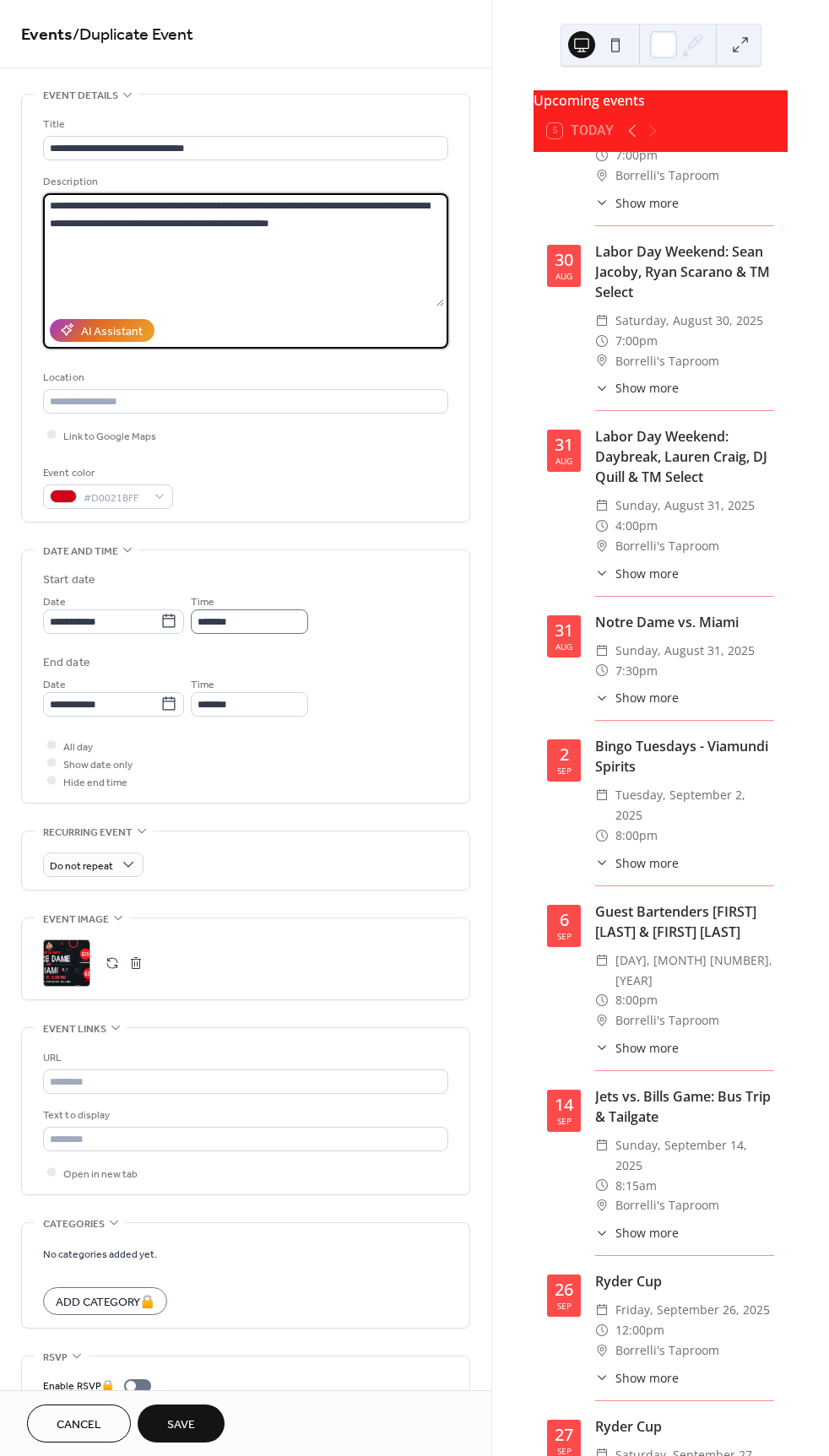 type on "**********" 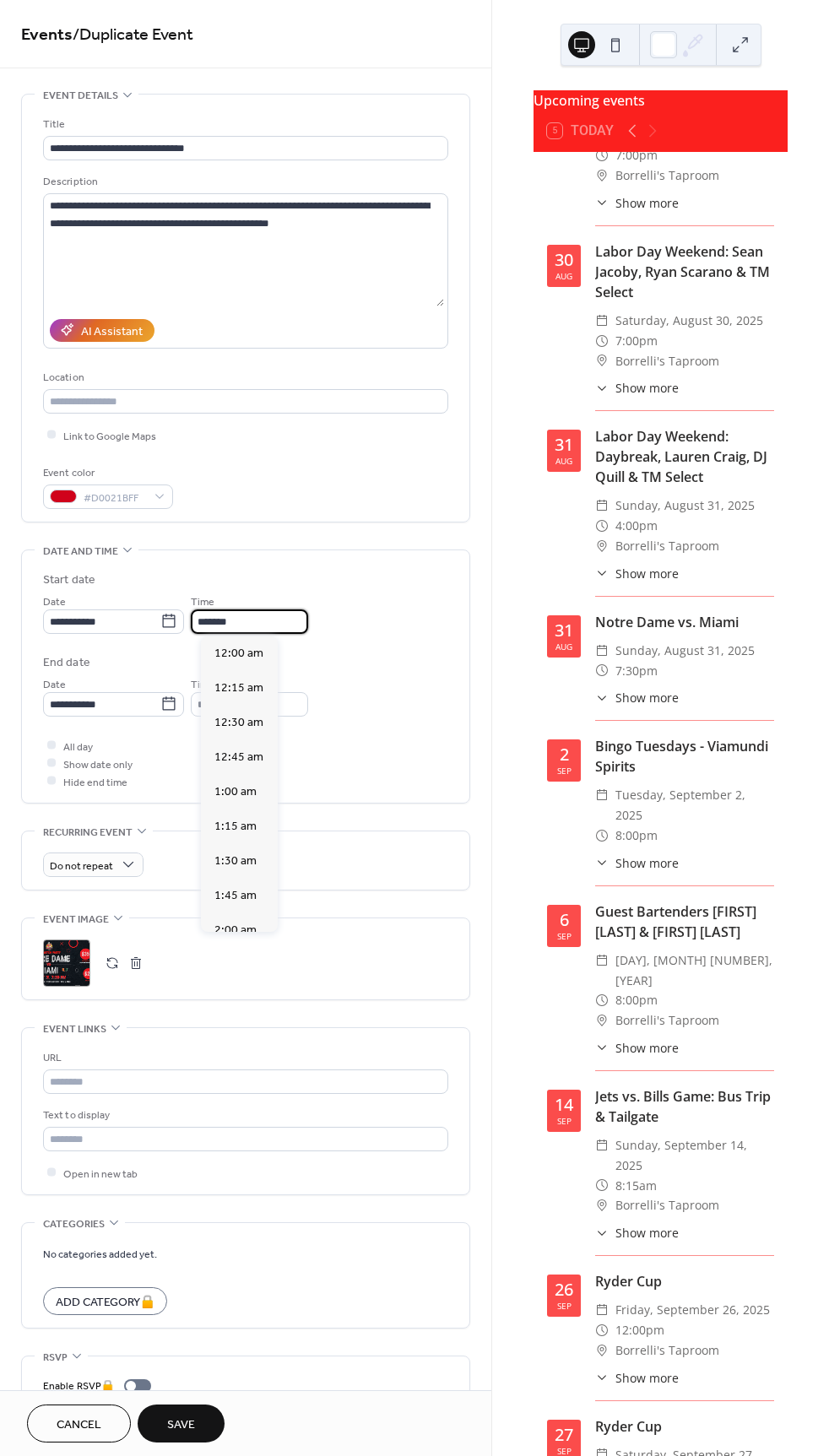 scroll, scrollTop: 2675, scrollLeft: 0, axis: vertical 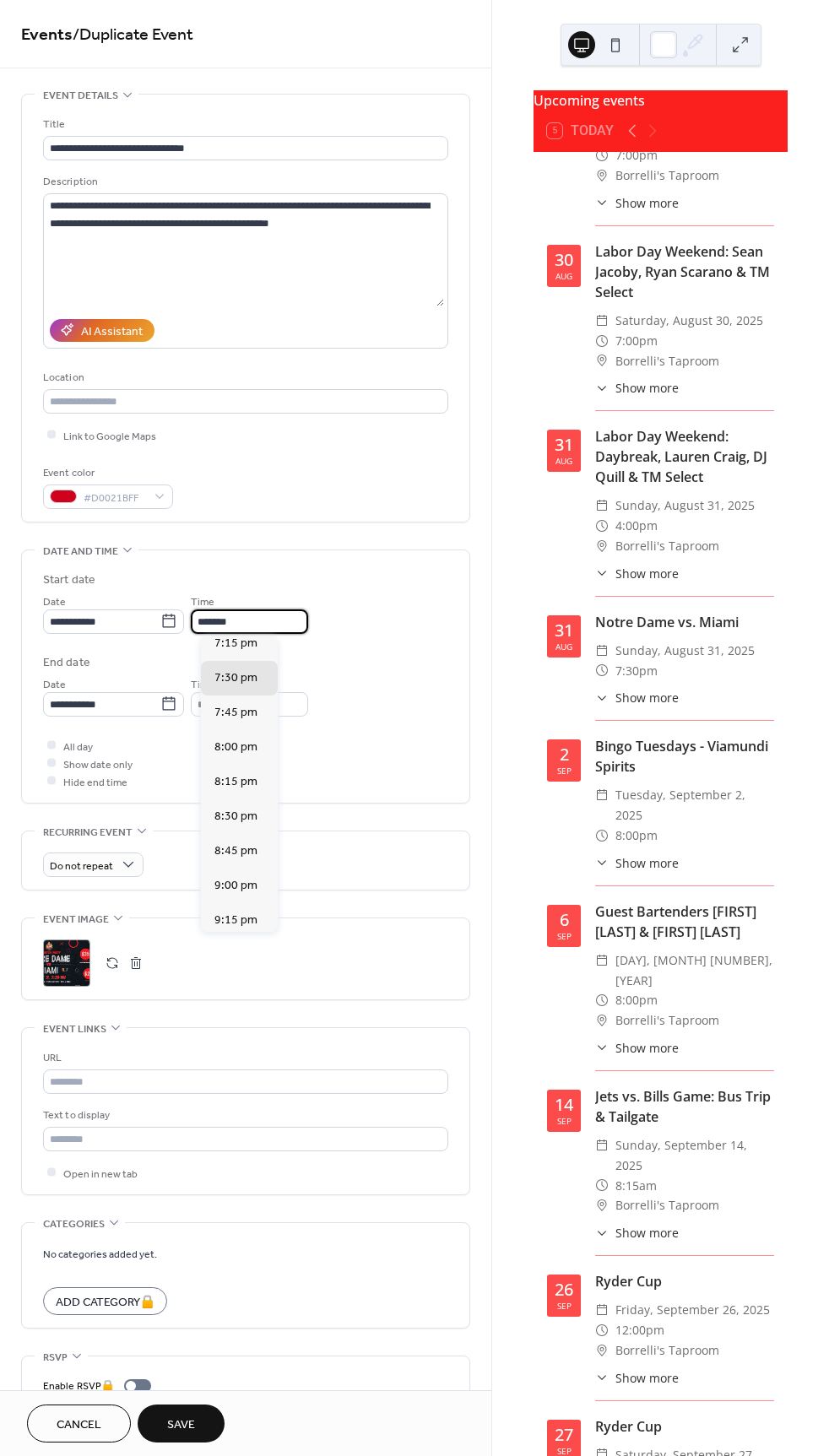 drag, startPoint x: 232, startPoint y: 625, endPoint x: 203, endPoint y: 618, distance: 29.832868 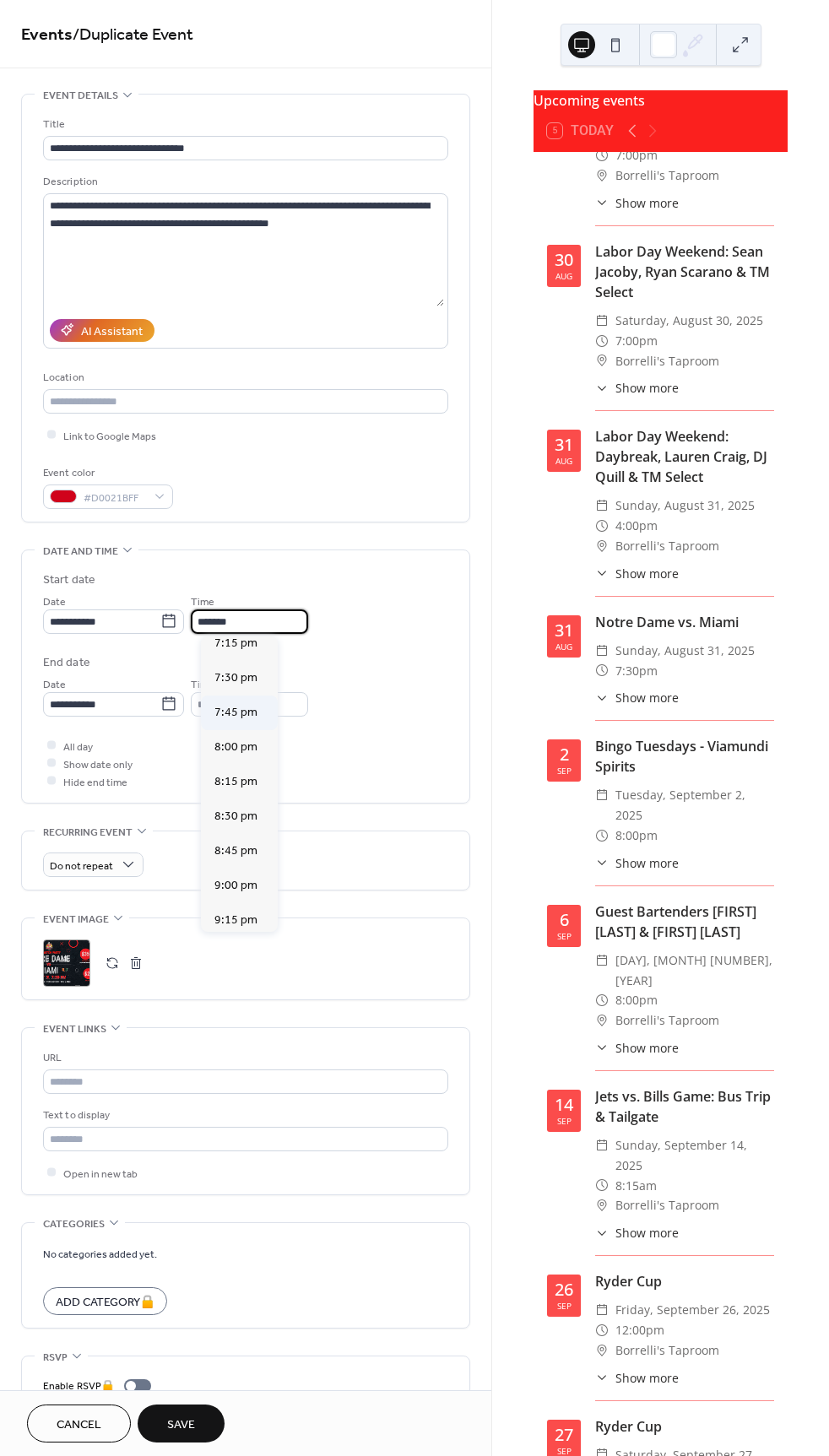 scroll, scrollTop: 2057, scrollLeft: 0, axis: vertical 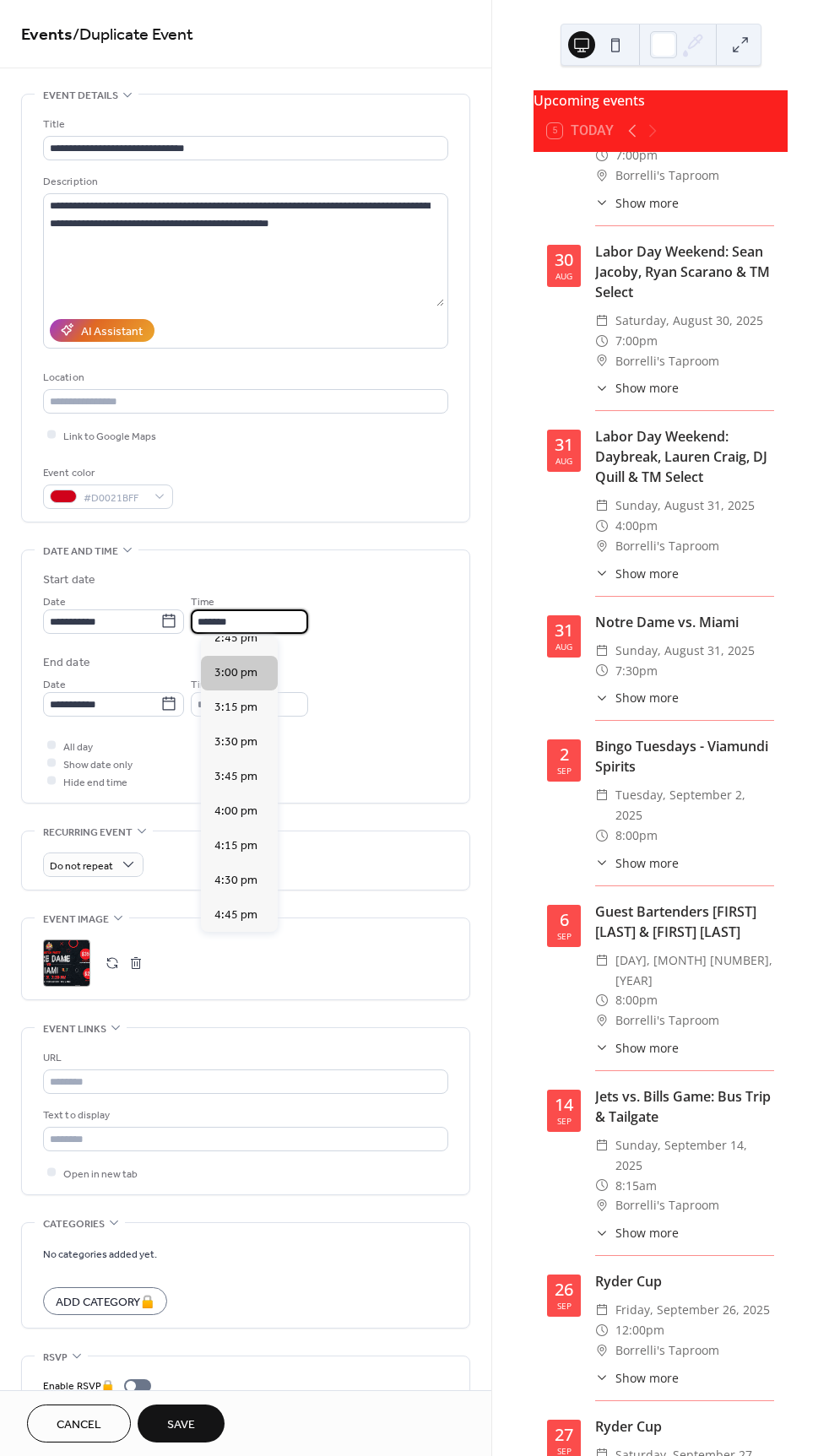 type on "*******" 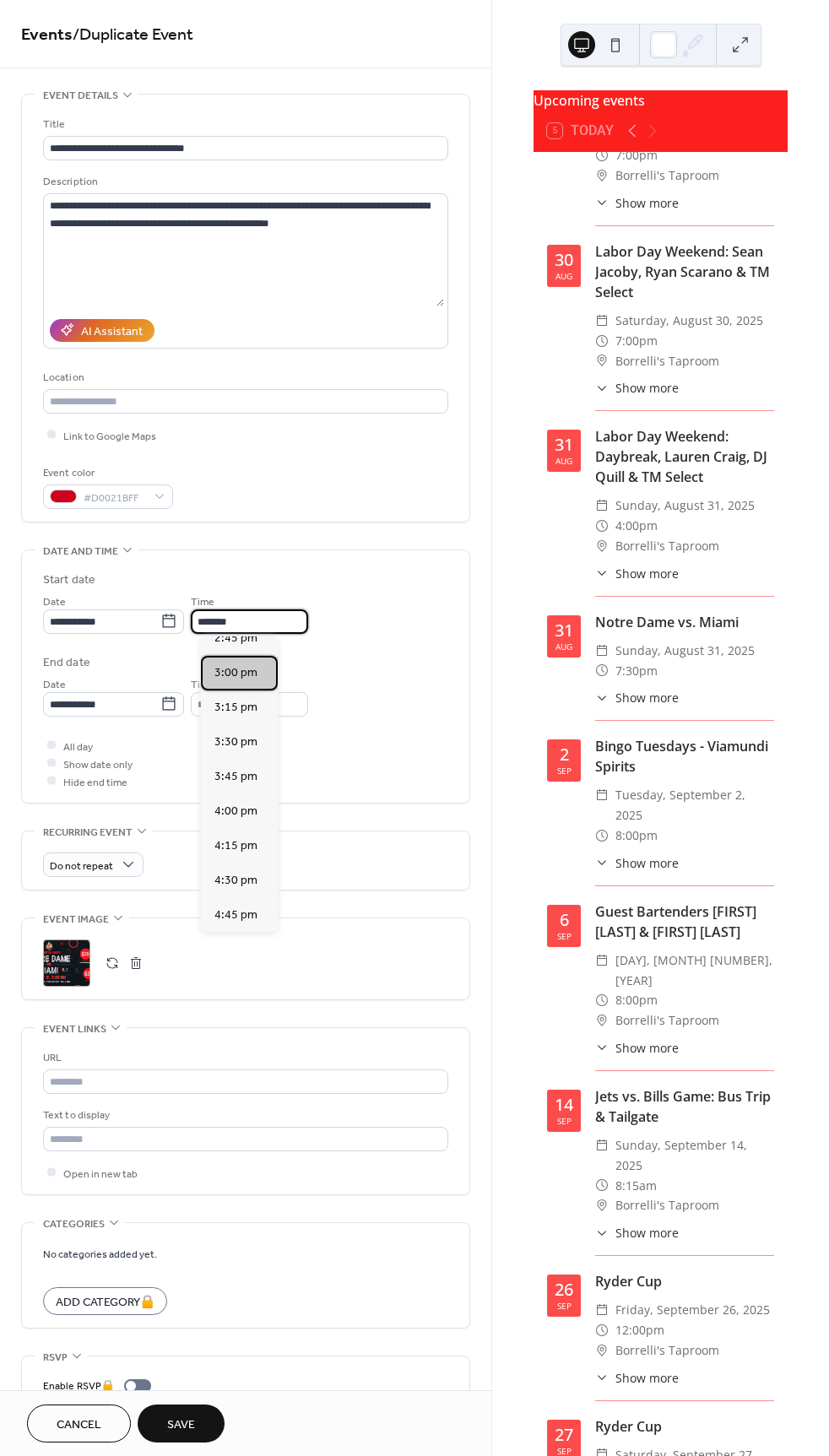 click on "3:00 pm" at bounding box center [236, 673] 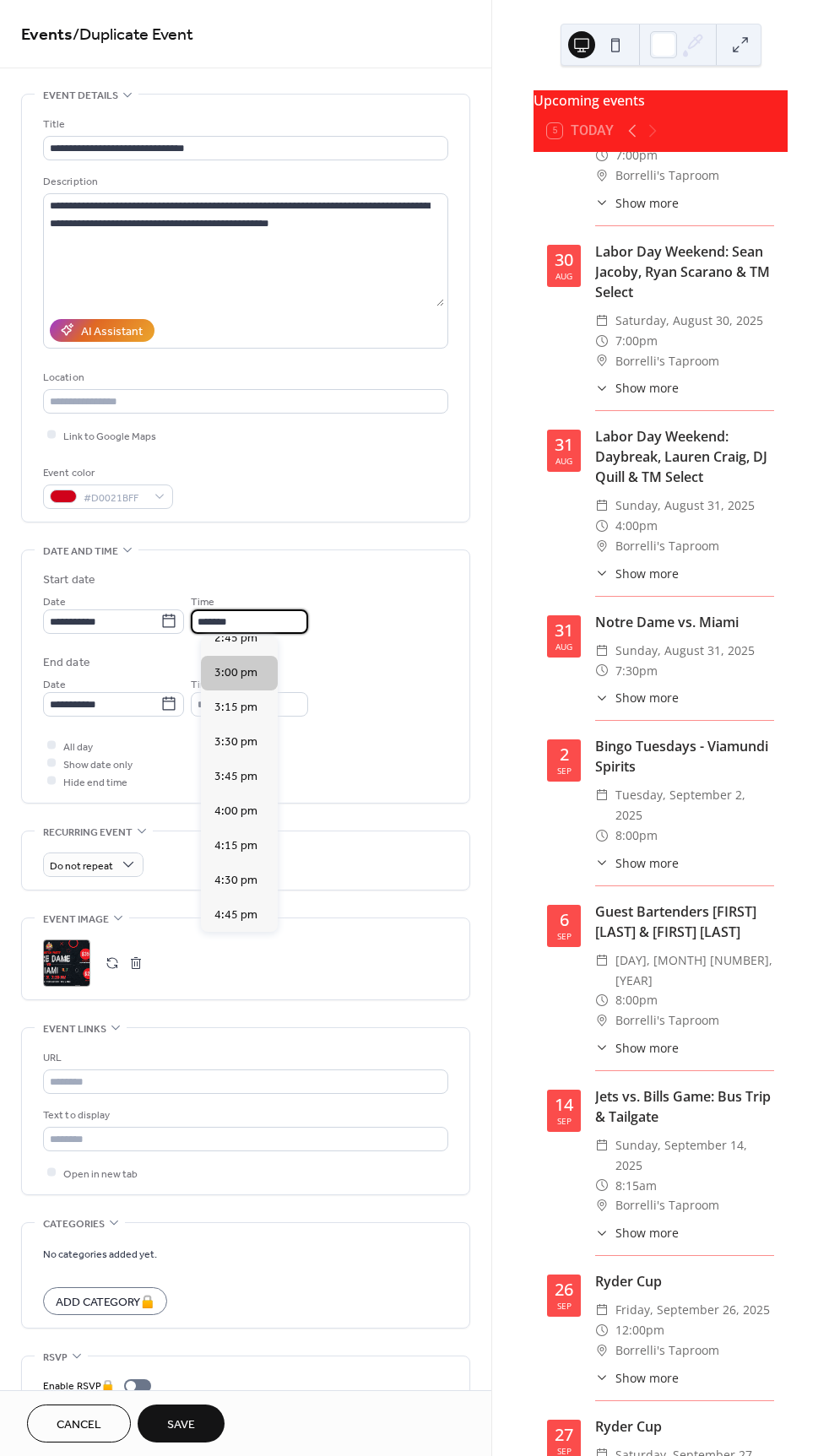 type on "*******" 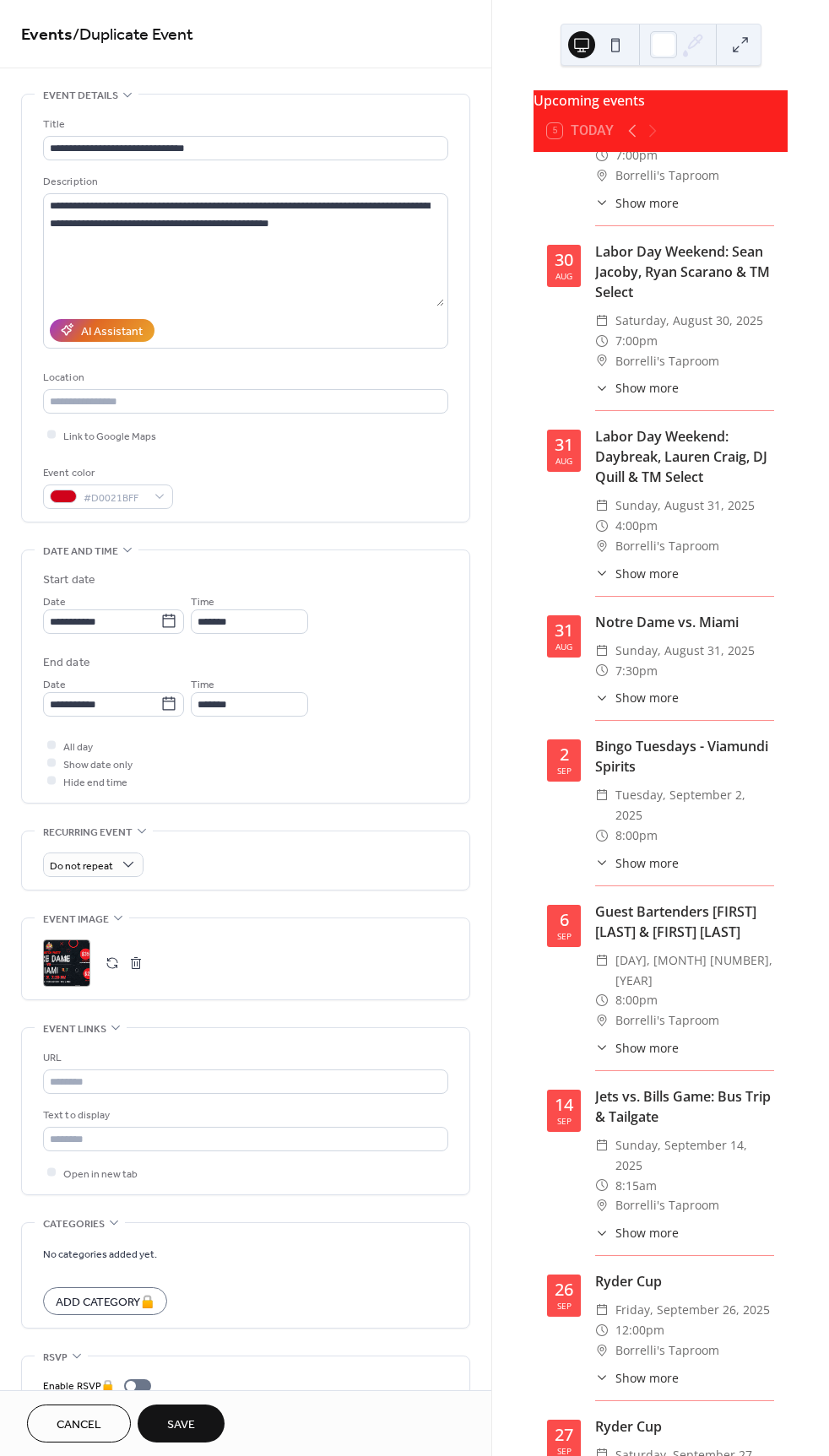drag, startPoint x: 137, startPoint y: 959, endPoint x: 95, endPoint y: 963, distance: 42.19005 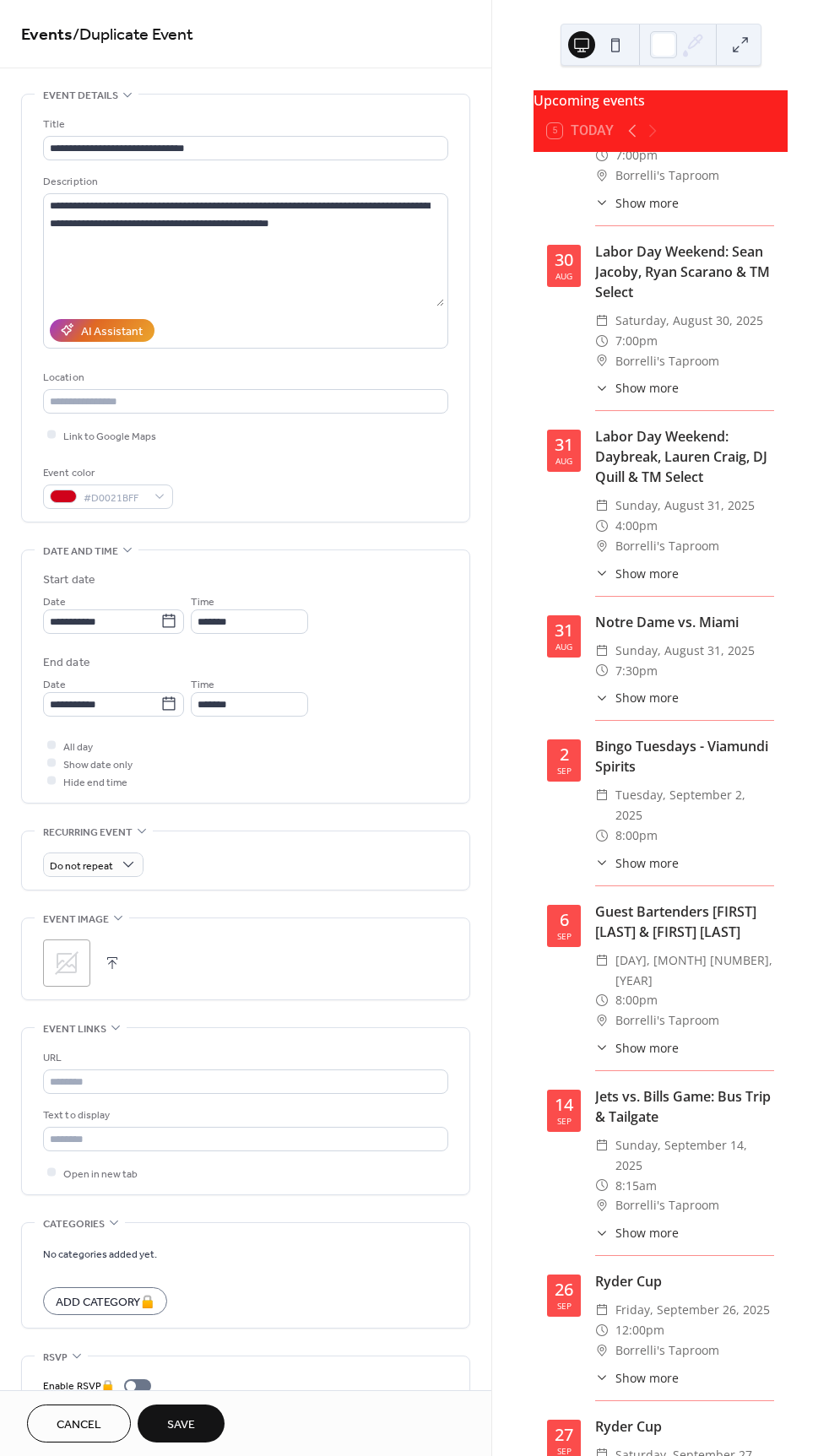 click on ";" at bounding box center (246, 963) 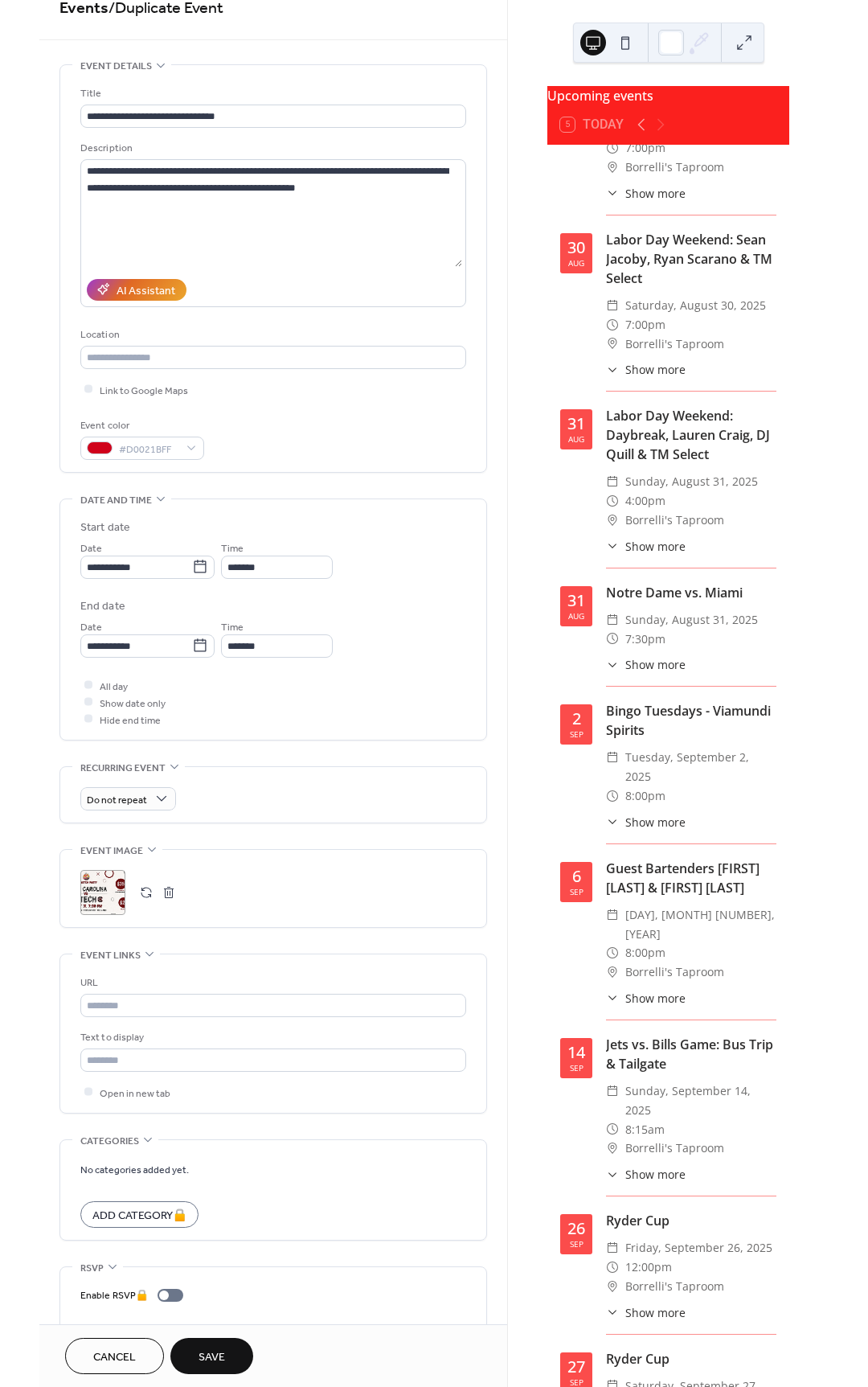 scroll, scrollTop: 27, scrollLeft: 0, axis: vertical 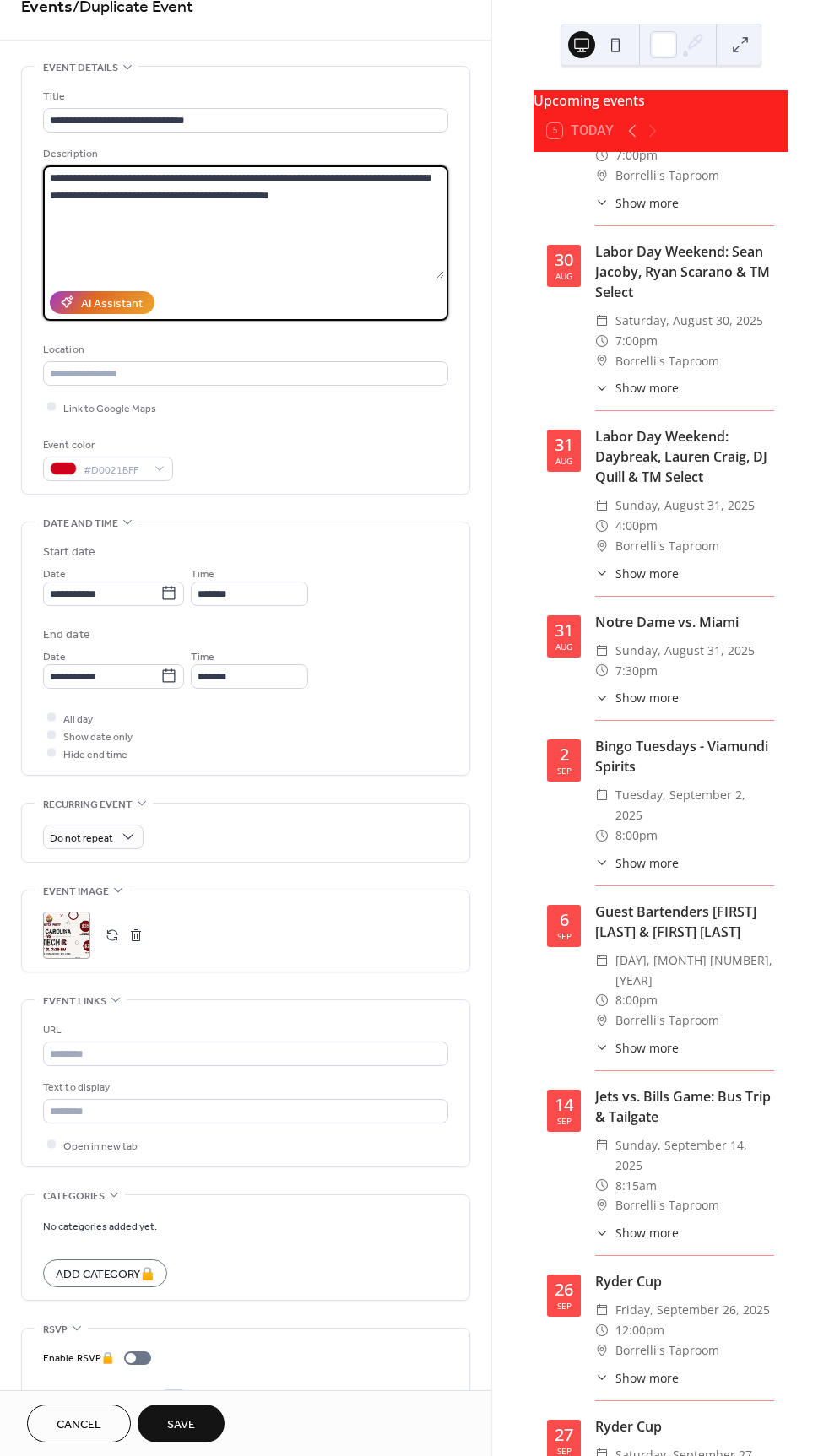drag, startPoint x: 313, startPoint y: 203, endPoint x: 1, endPoint y: 157, distance: 315.3728 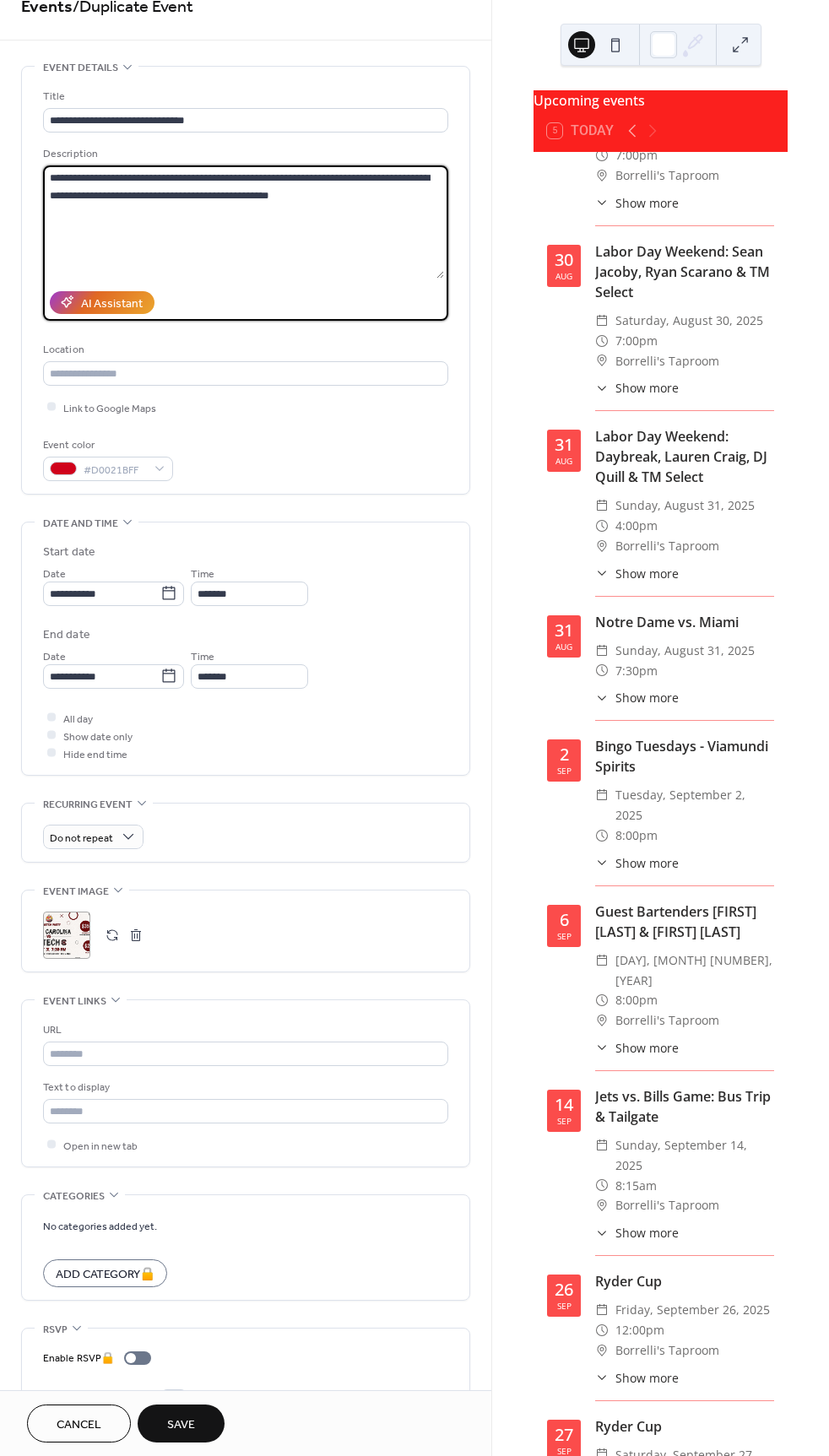 click on "**********" at bounding box center (246, 750) 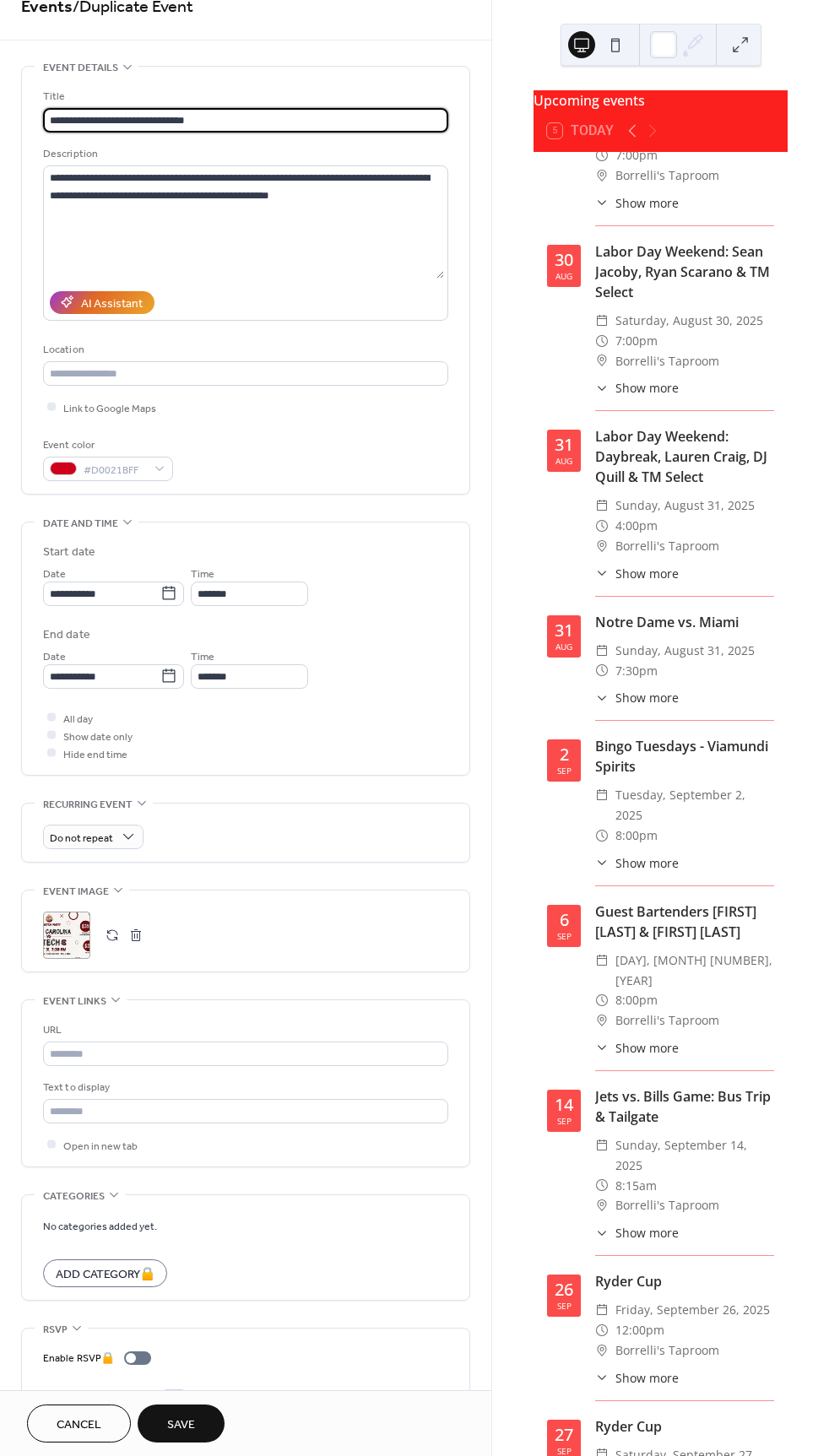drag, startPoint x: 229, startPoint y: 121, endPoint x: 0, endPoint y: 108, distance: 229.3687 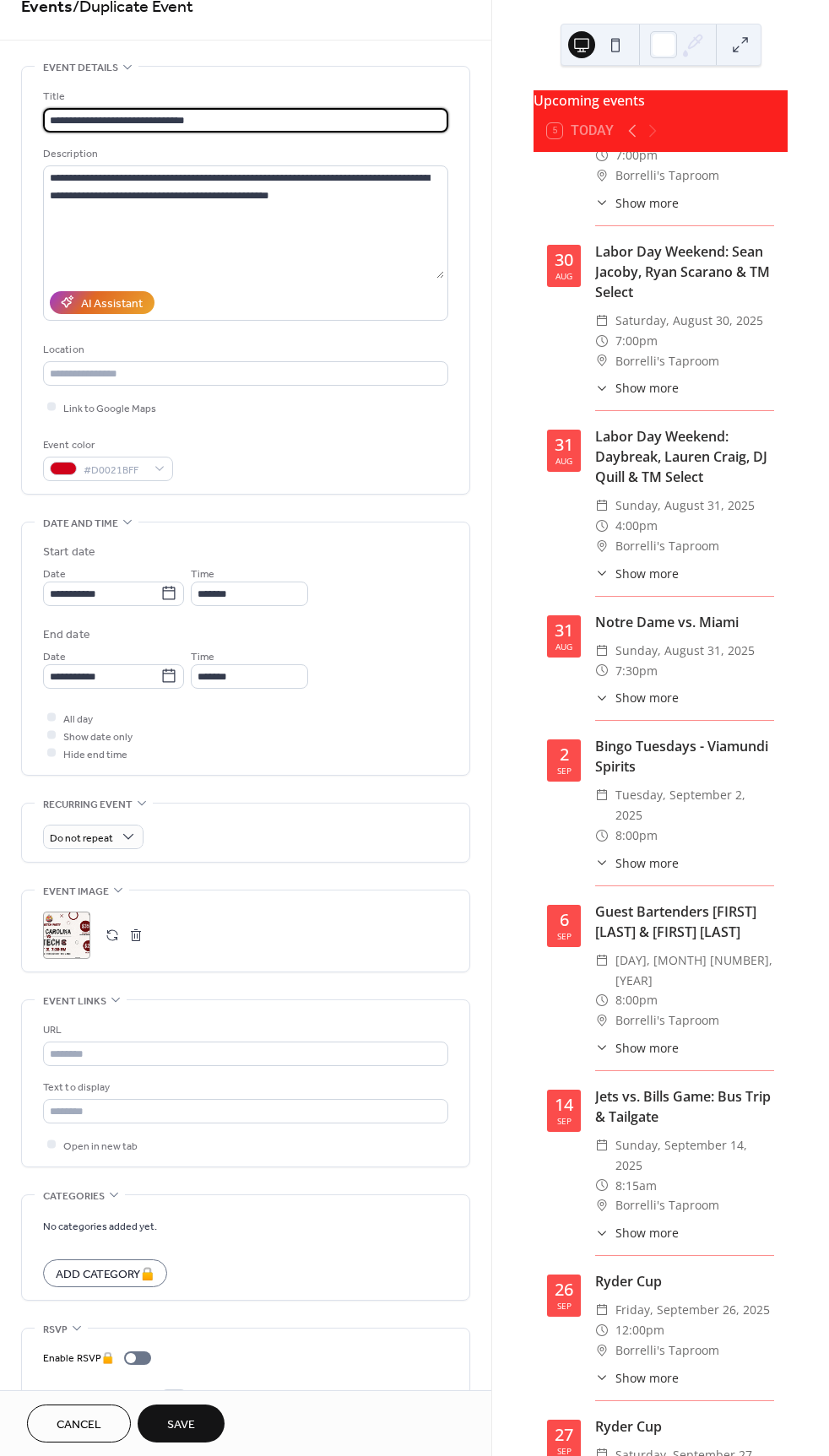 click on "**********" at bounding box center [246, 750] 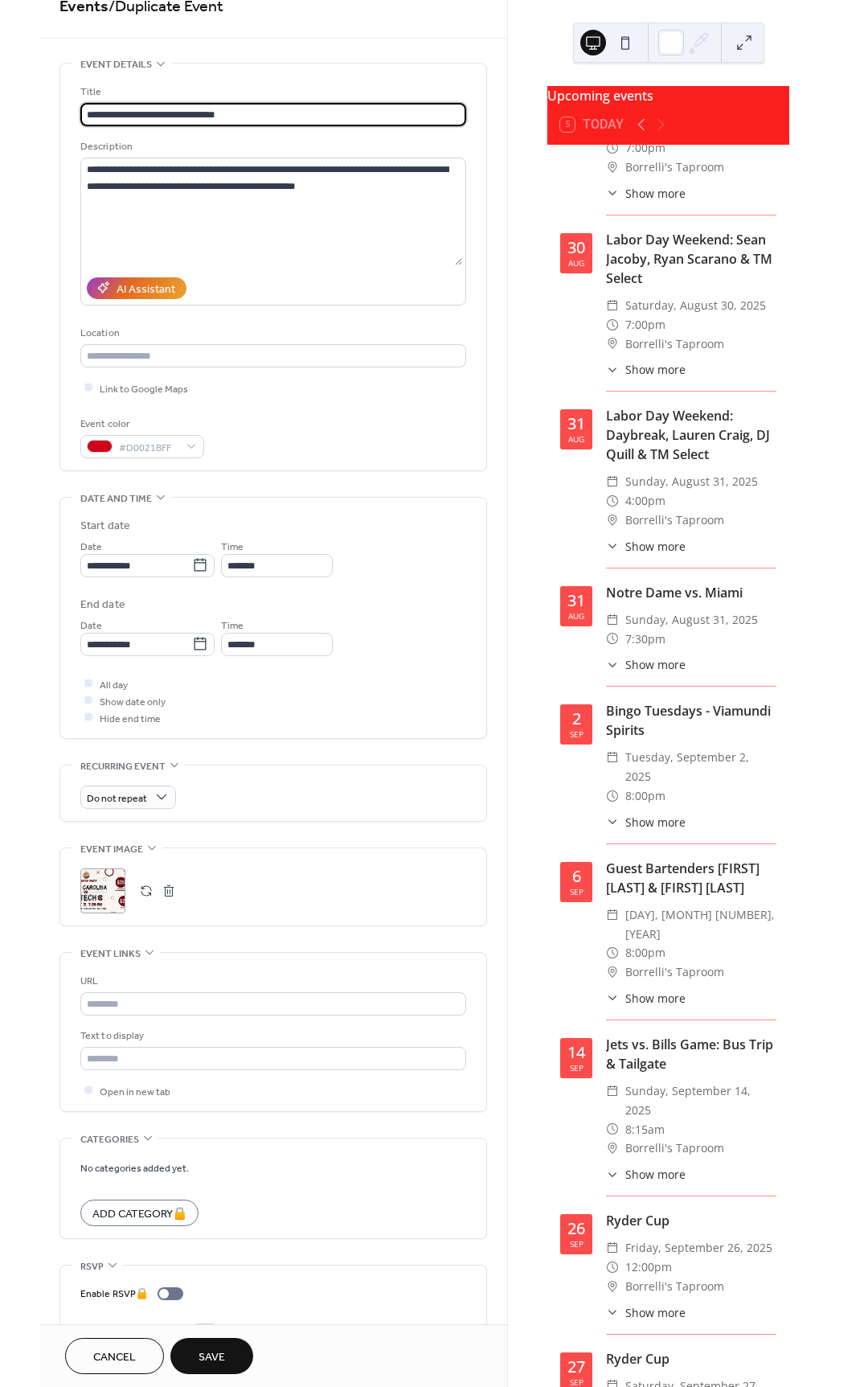 scroll, scrollTop: 0, scrollLeft: 0, axis: both 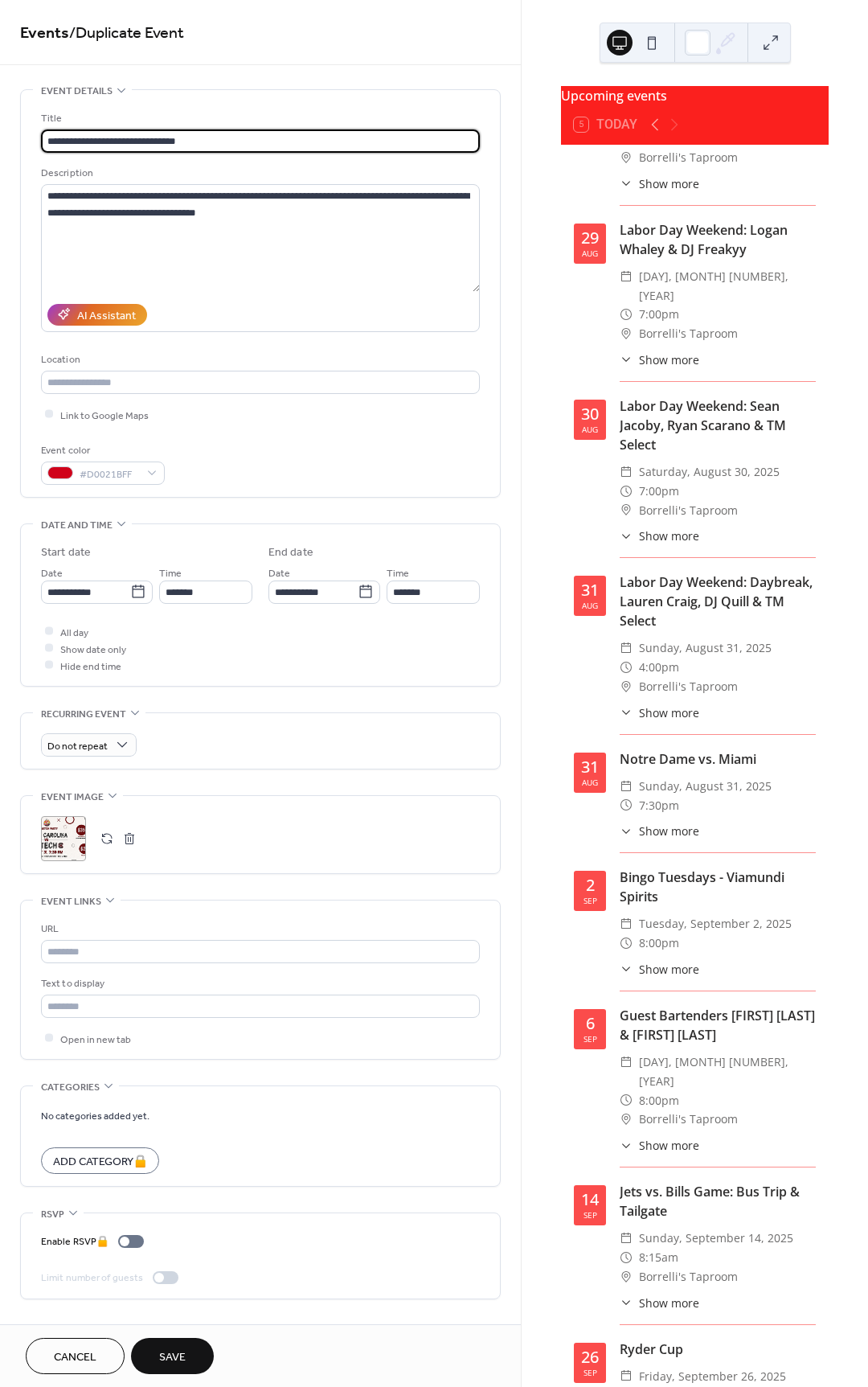 click on "Save" at bounding box center (172, 1356) 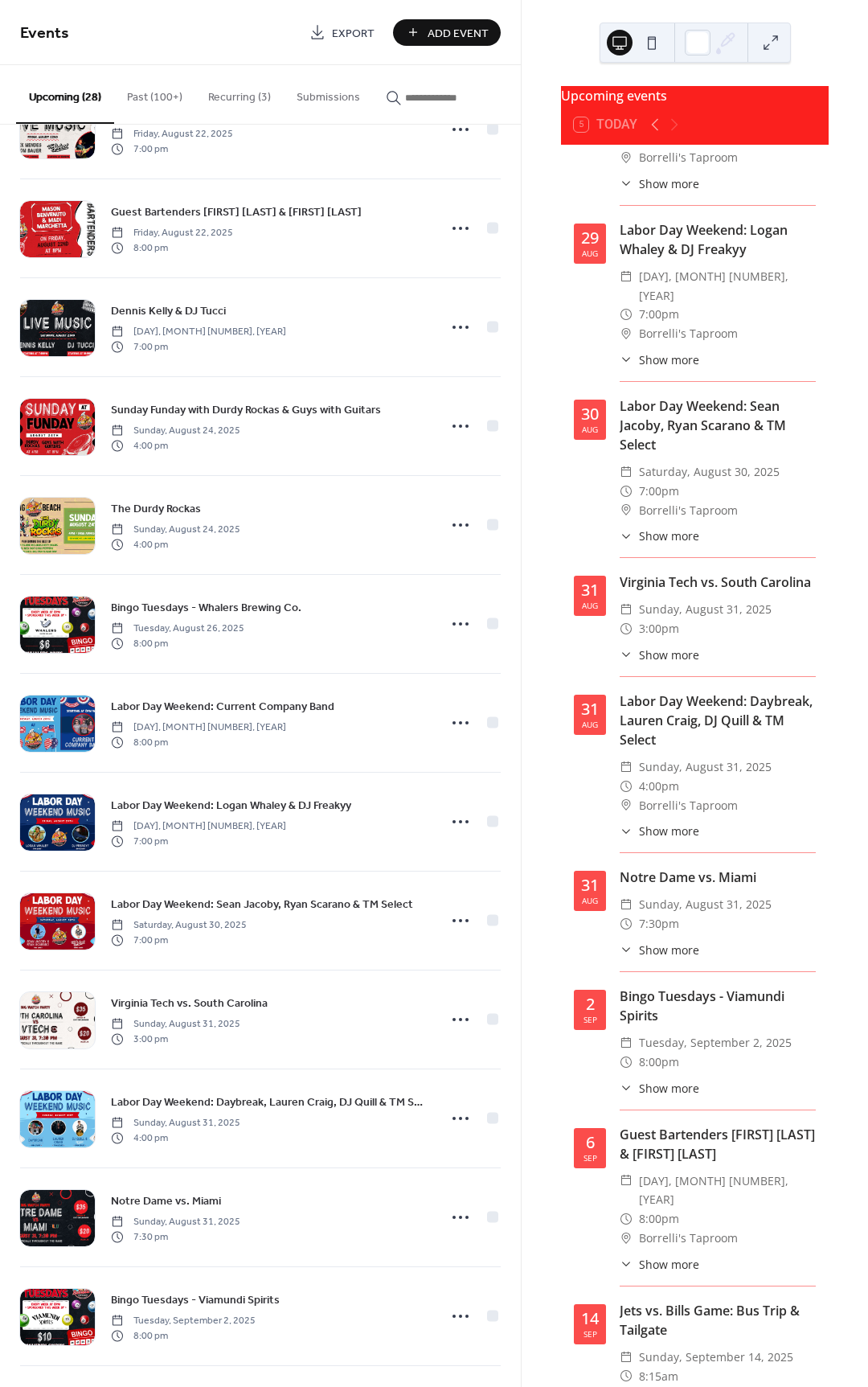 scroll, scrollTop: 1560, scrollLeft: 0, axis: vertical 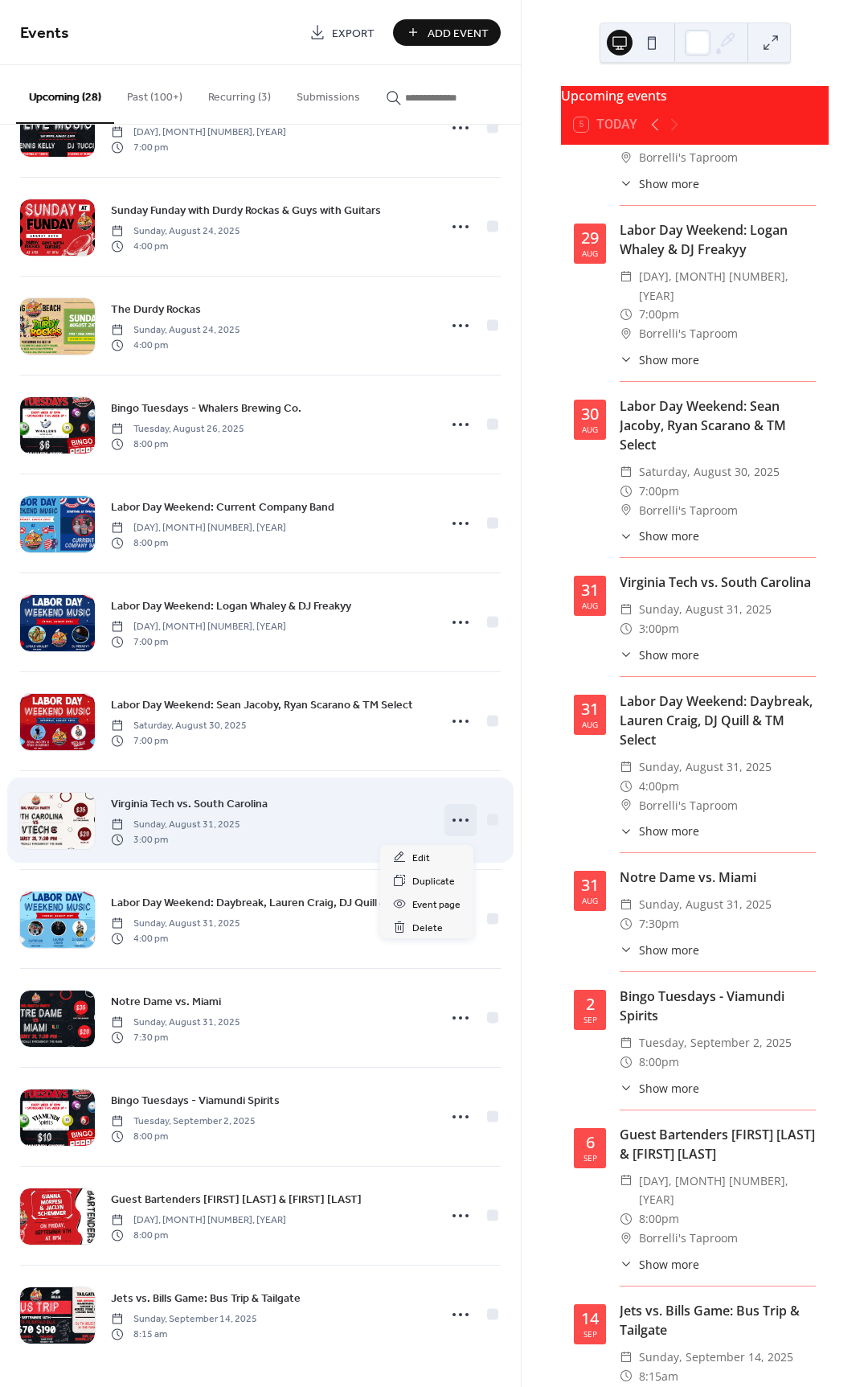 click 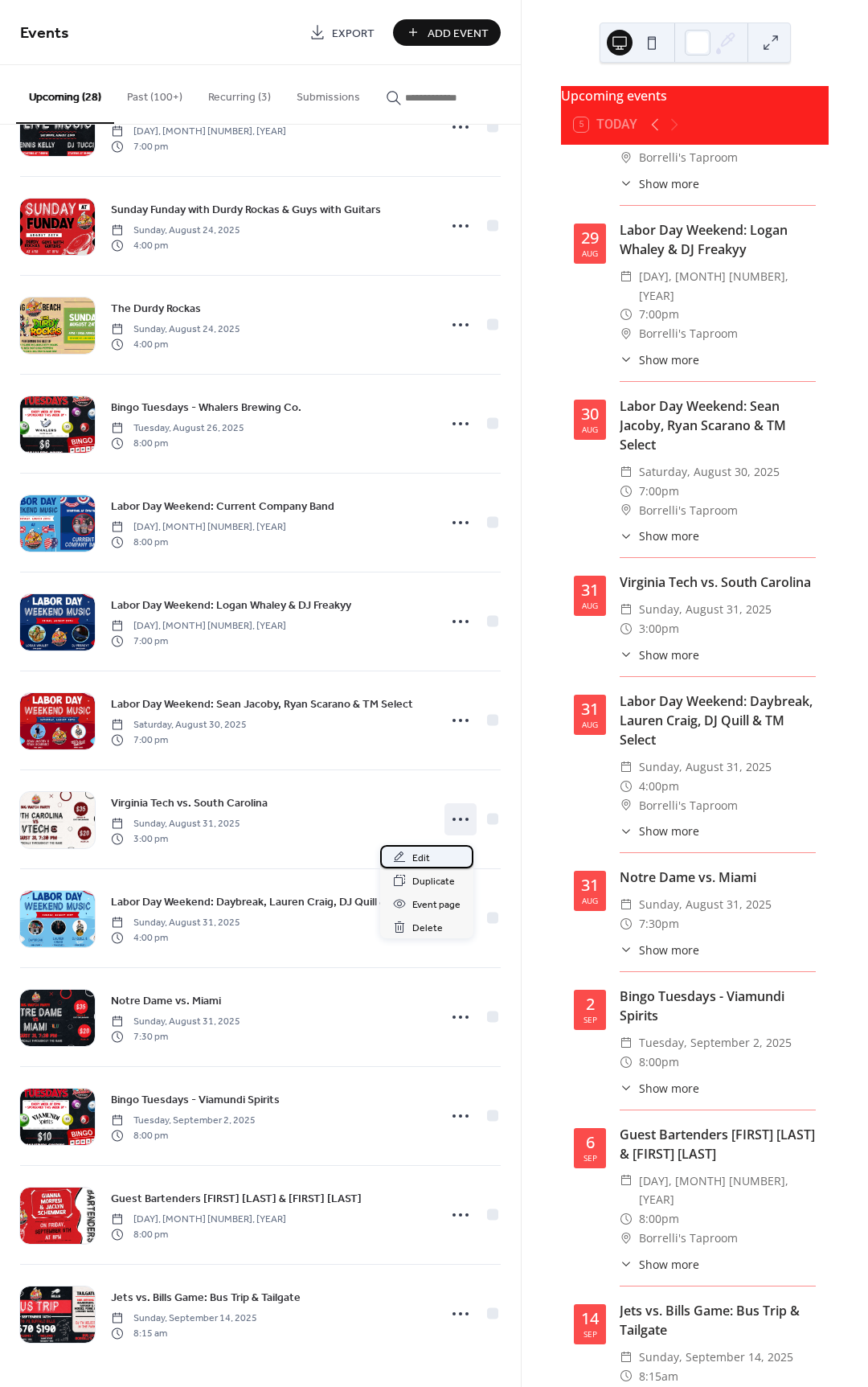 click on "Edit" at bounding box center (421, 858) 